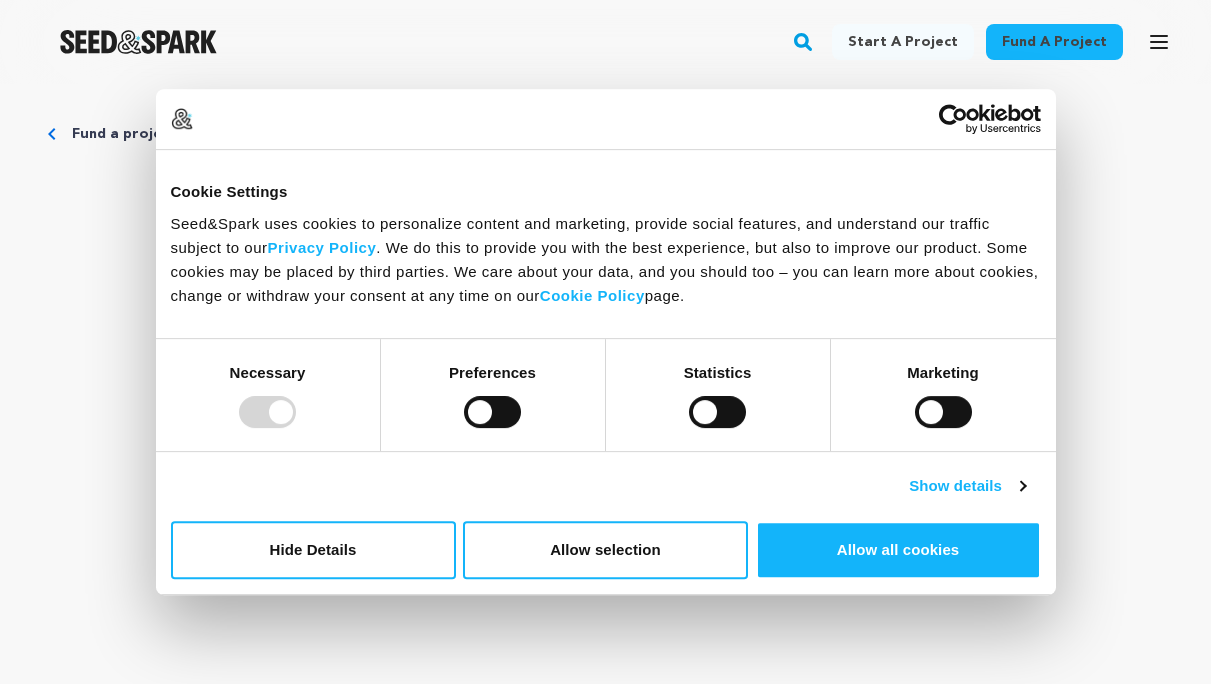 scroll, scrollTop: 0, scrollLeft: 0, axis: both 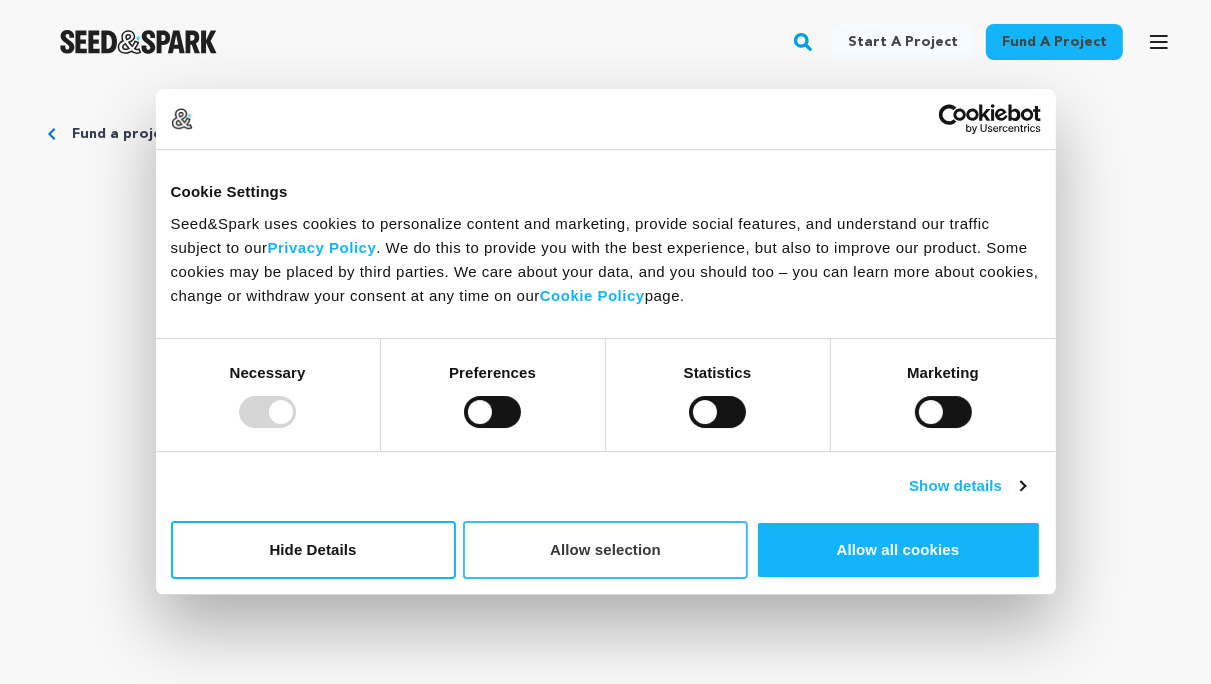 click on "Allow selection" at bounding box center [605, 550] 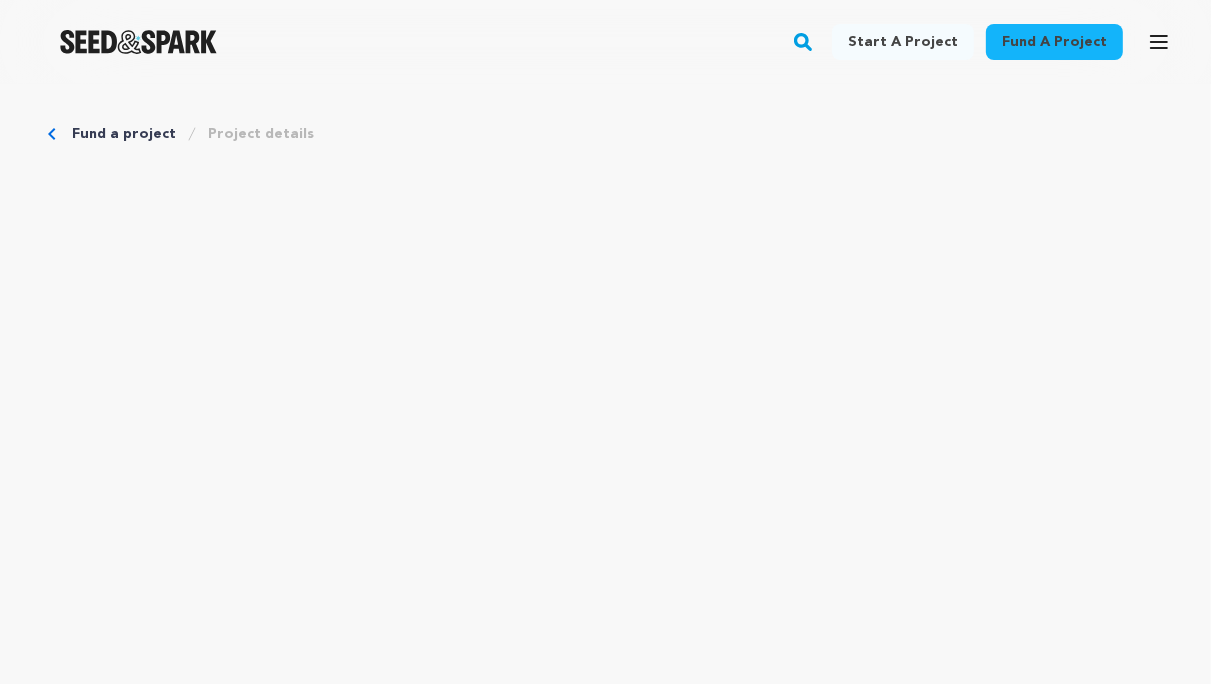 click on "Fund a project" at bounding box center [124, 134] 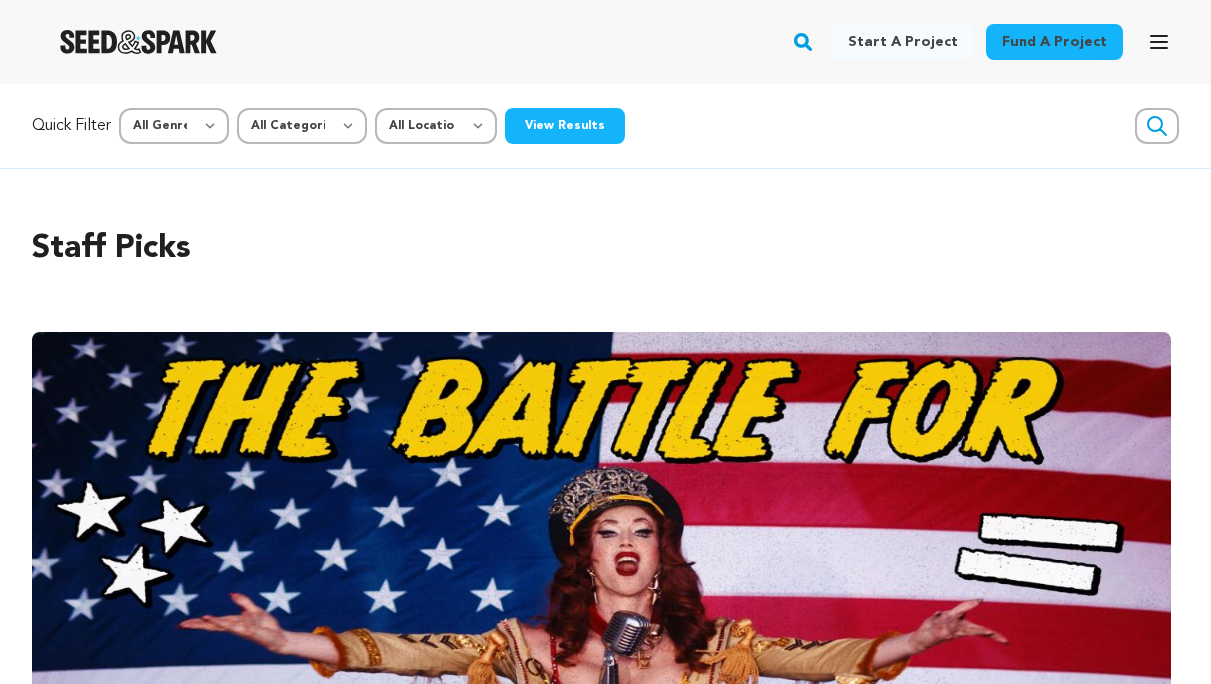 scroll, scrollTop: 0, scrollLeft: 0, axis: both 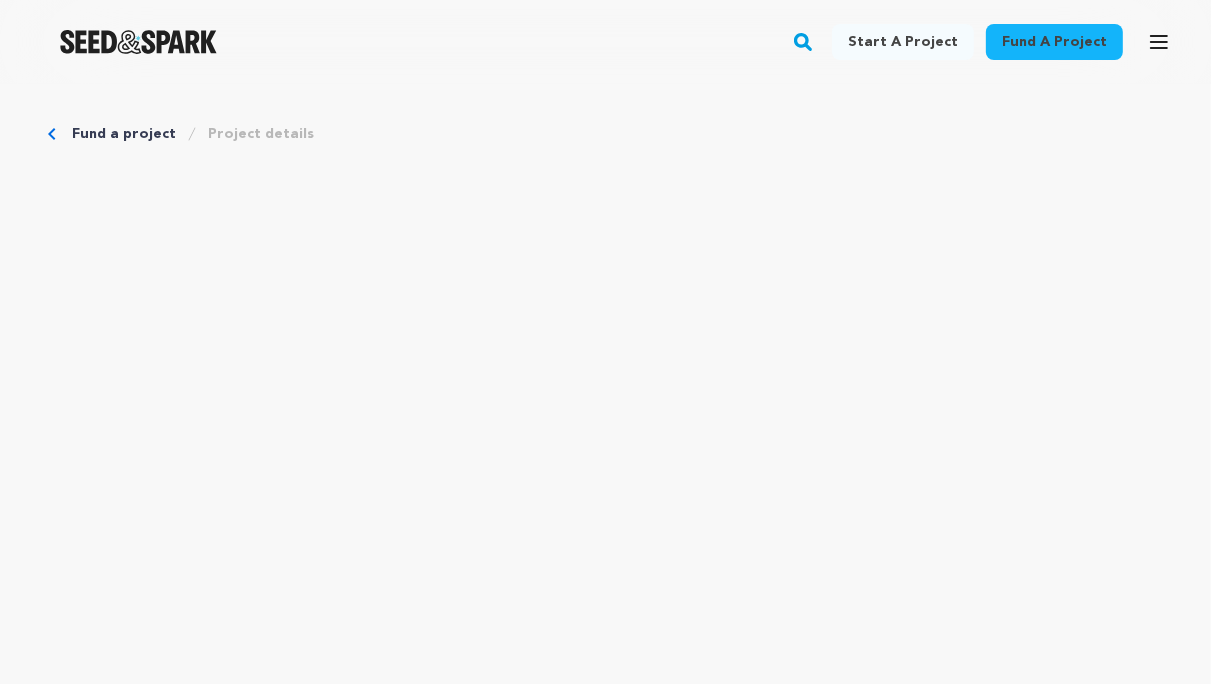 click on "Fund a project" at bounding box center (1054, 42) 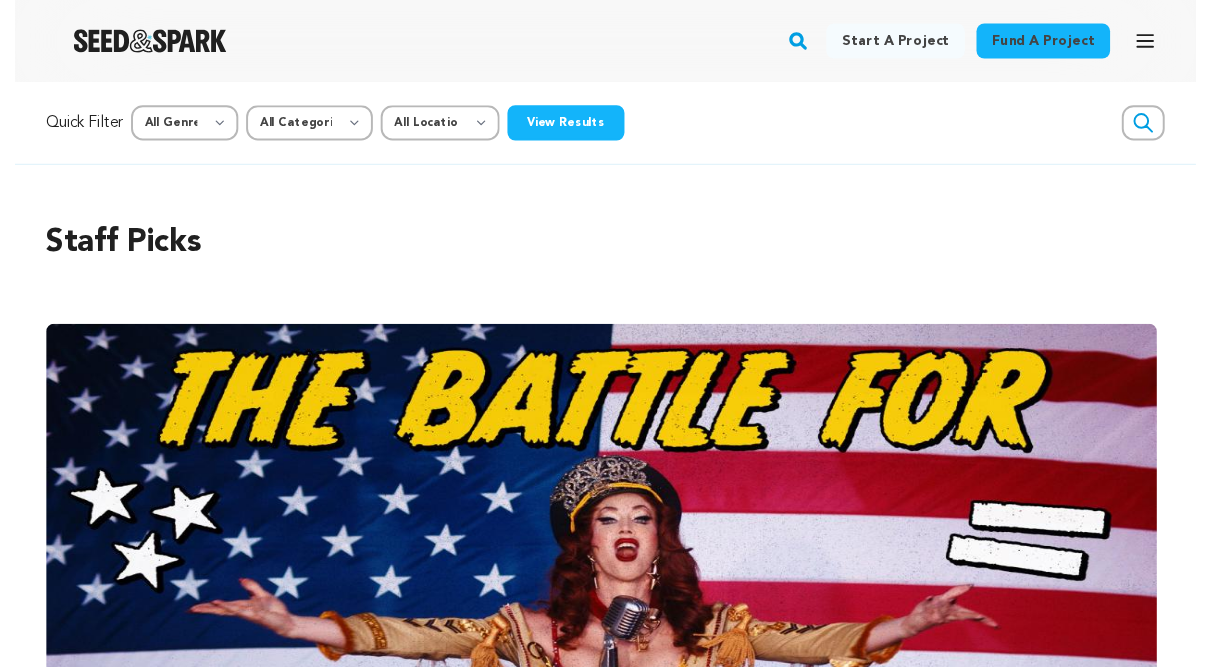 scroll, scrollTop: 0, scrollLeft: 0, axis: both 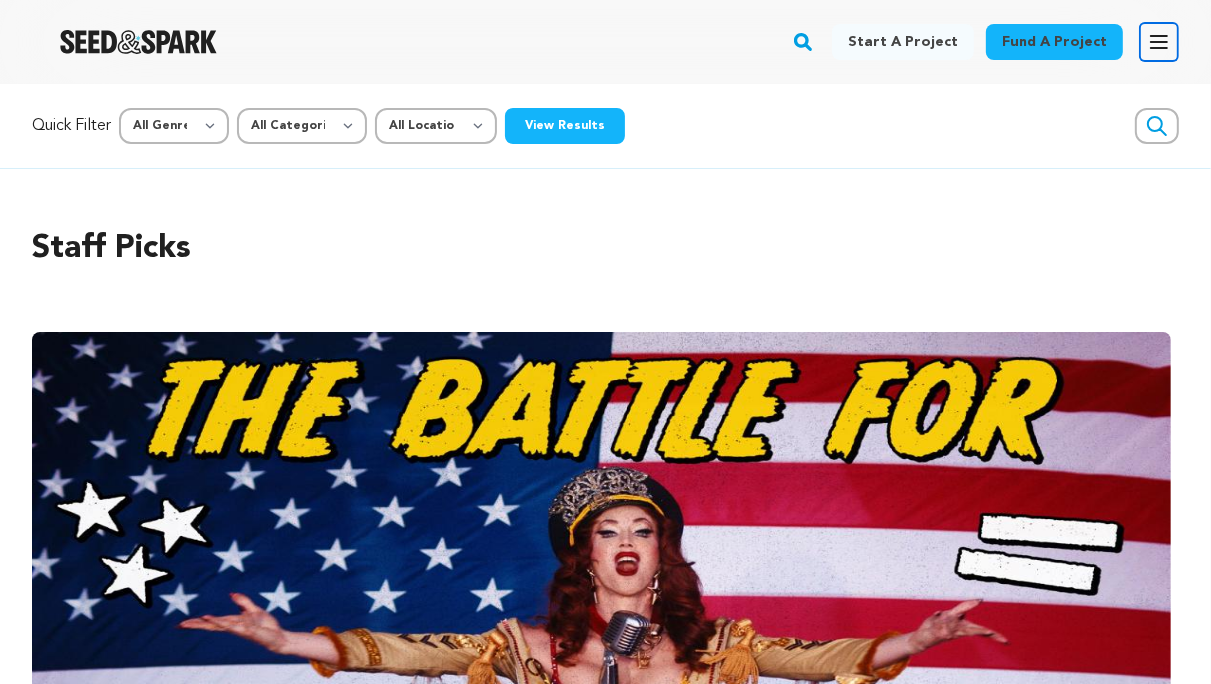 click 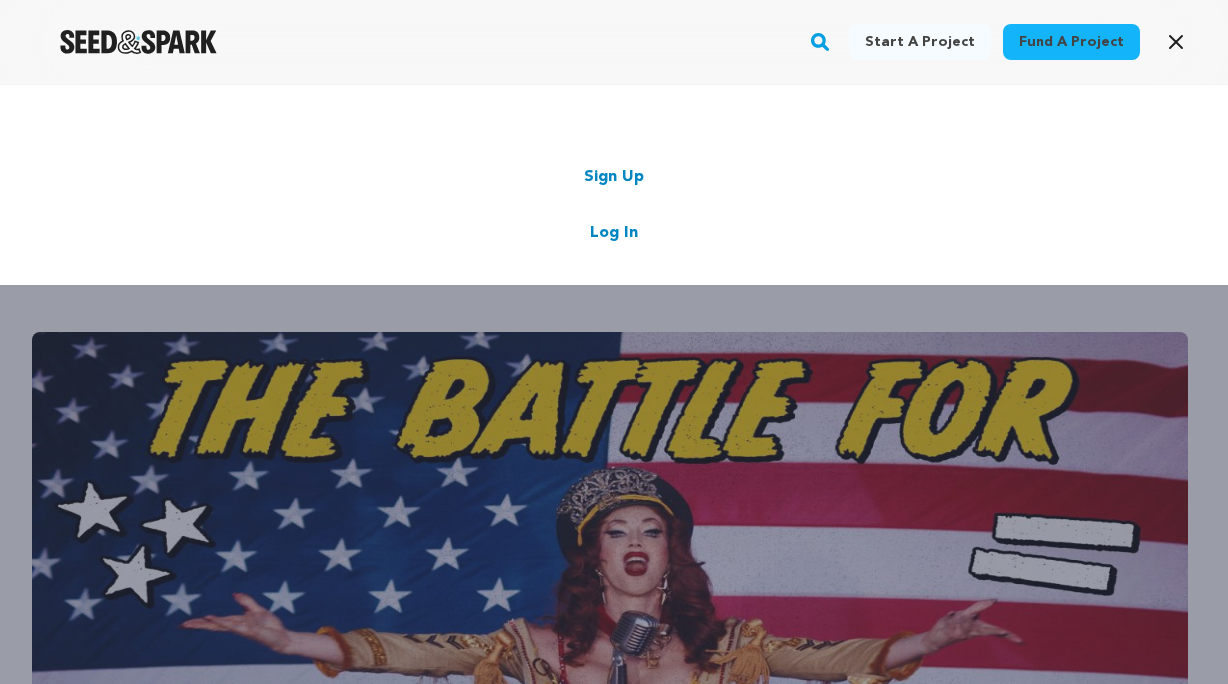 click on "Start a project
Fund a project
Sign Up
Log In" at bounding box center [614, 426] 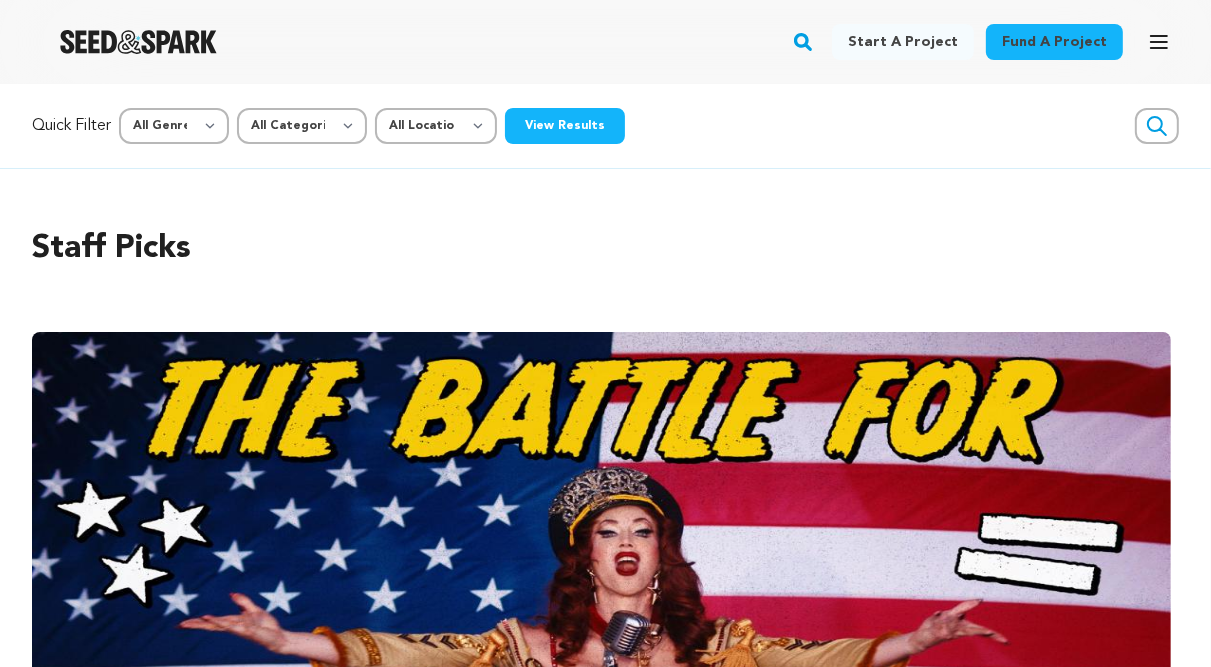 click on "Quick Filter" at bounding box center (71, 126) 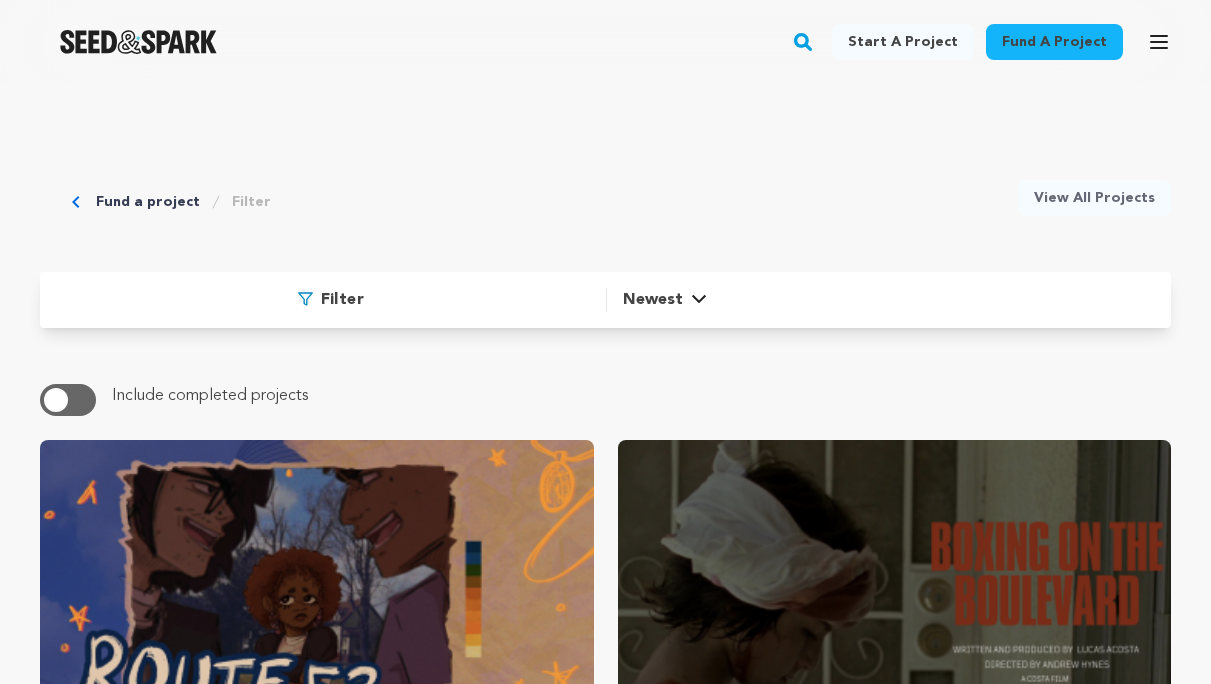 scroll, scrollTop: 0, scrollLeft: 0, axis: both 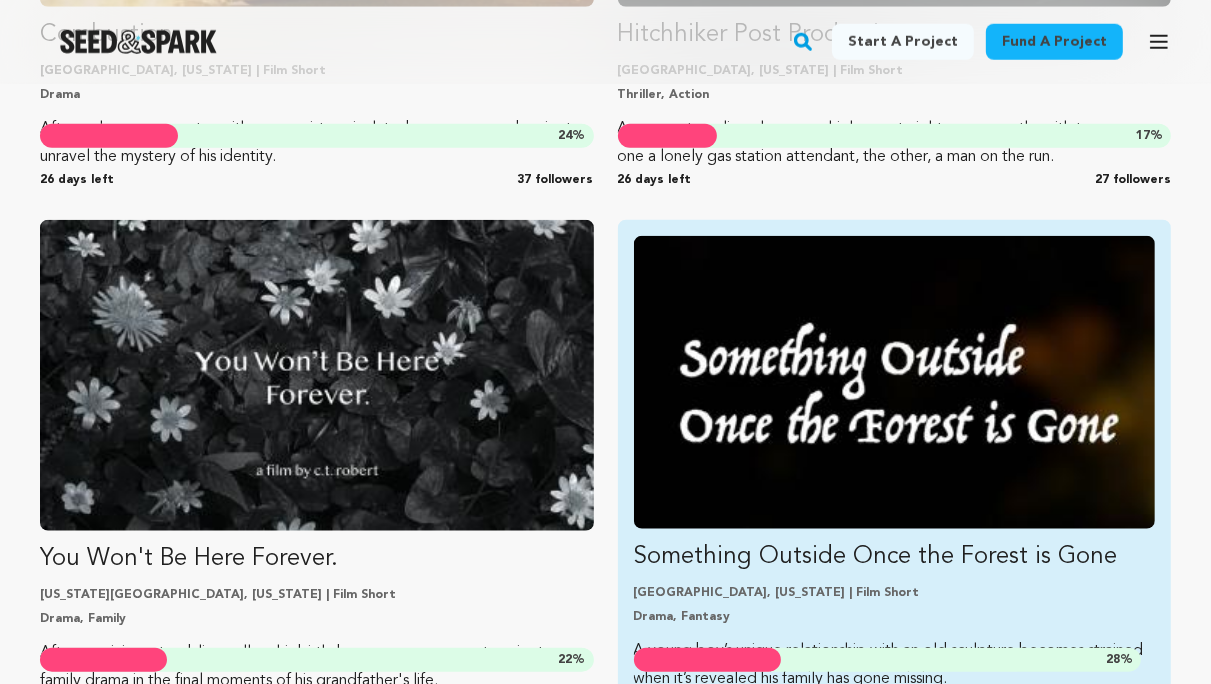 click at bounding box center [895, 382] 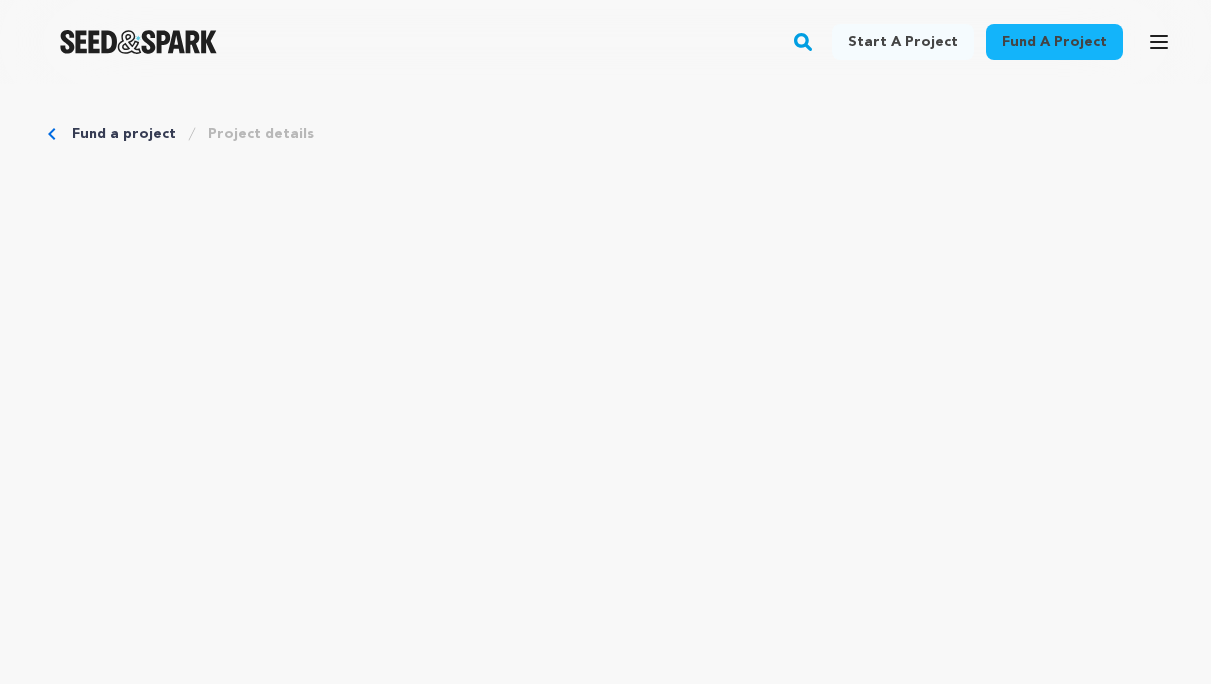 scroll, scrollTop: 0, scrollLeft: 0, axis: both 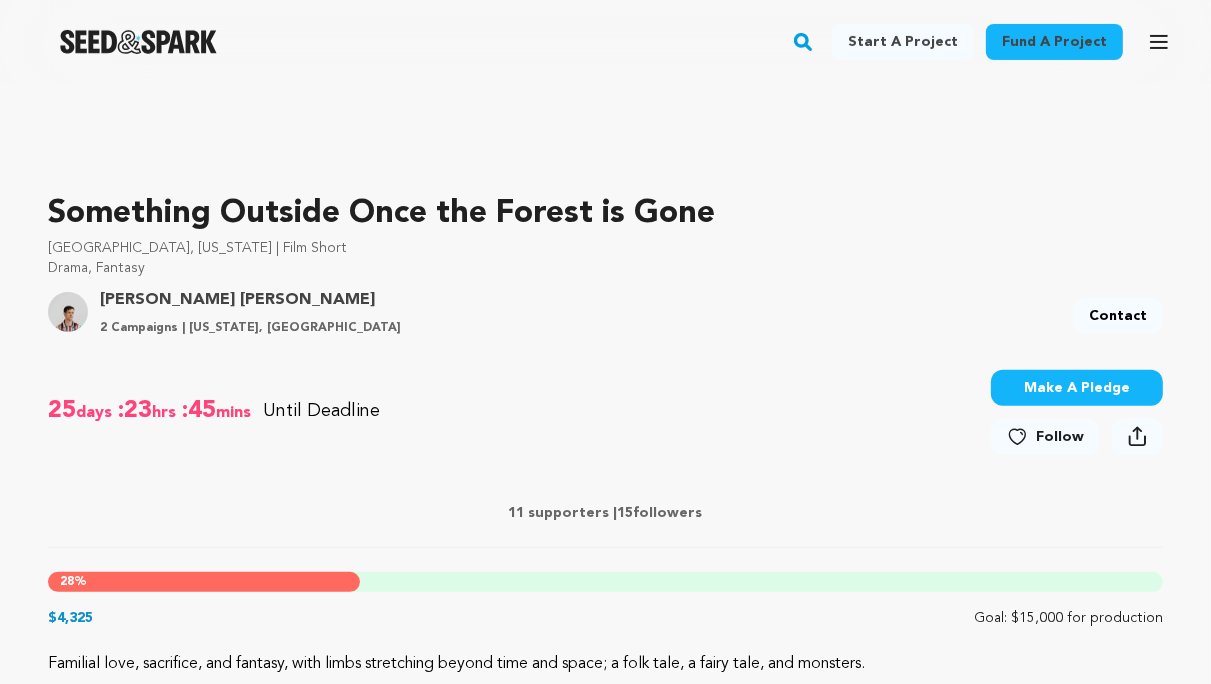 click on "Make A Pledge" at bounding box center (1077, 388) 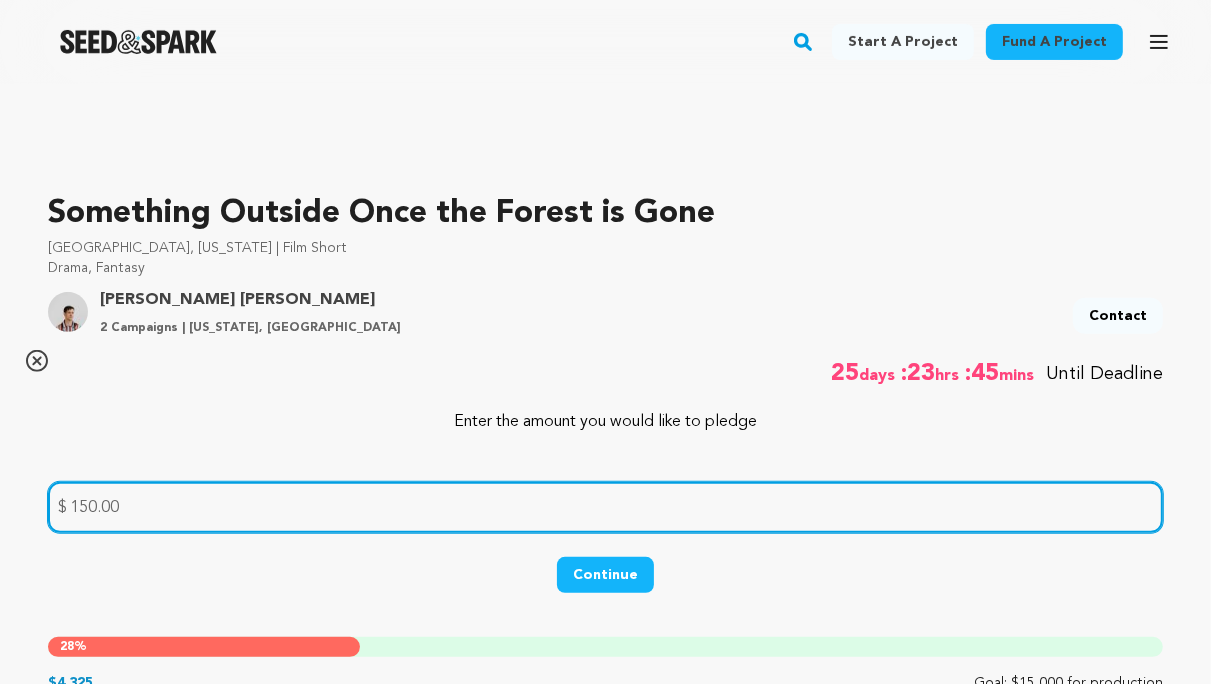 type on "150.00" 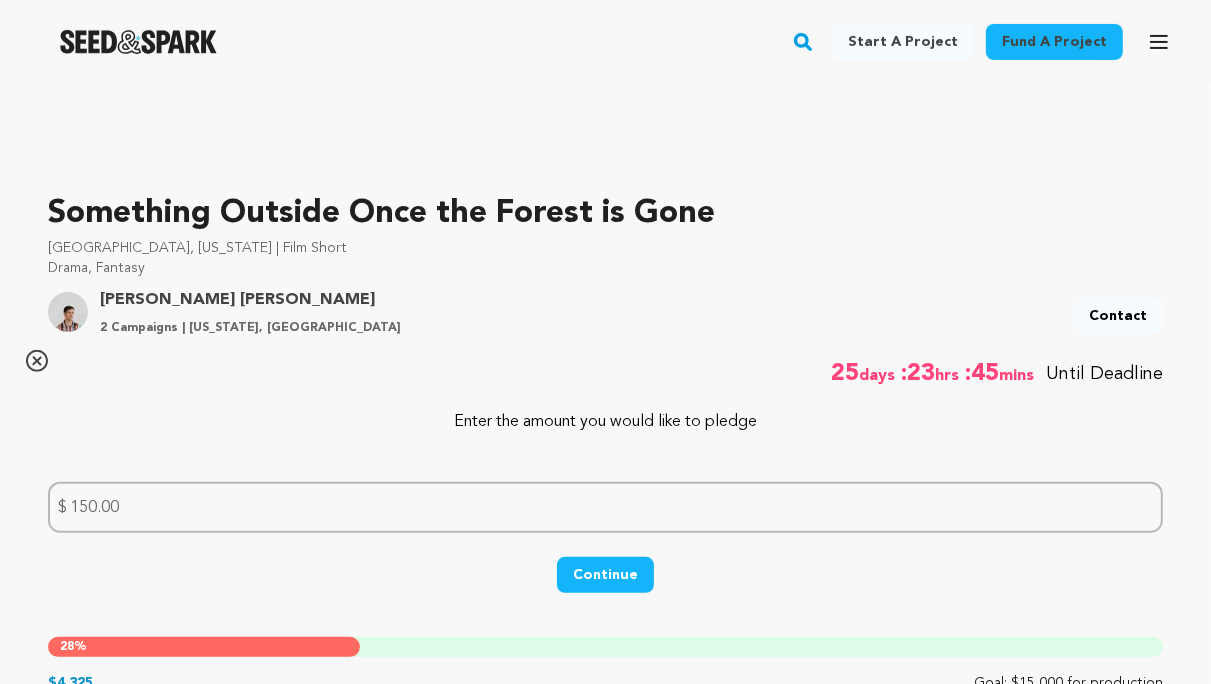 click on "Continue" at bounding box center (605, 575) 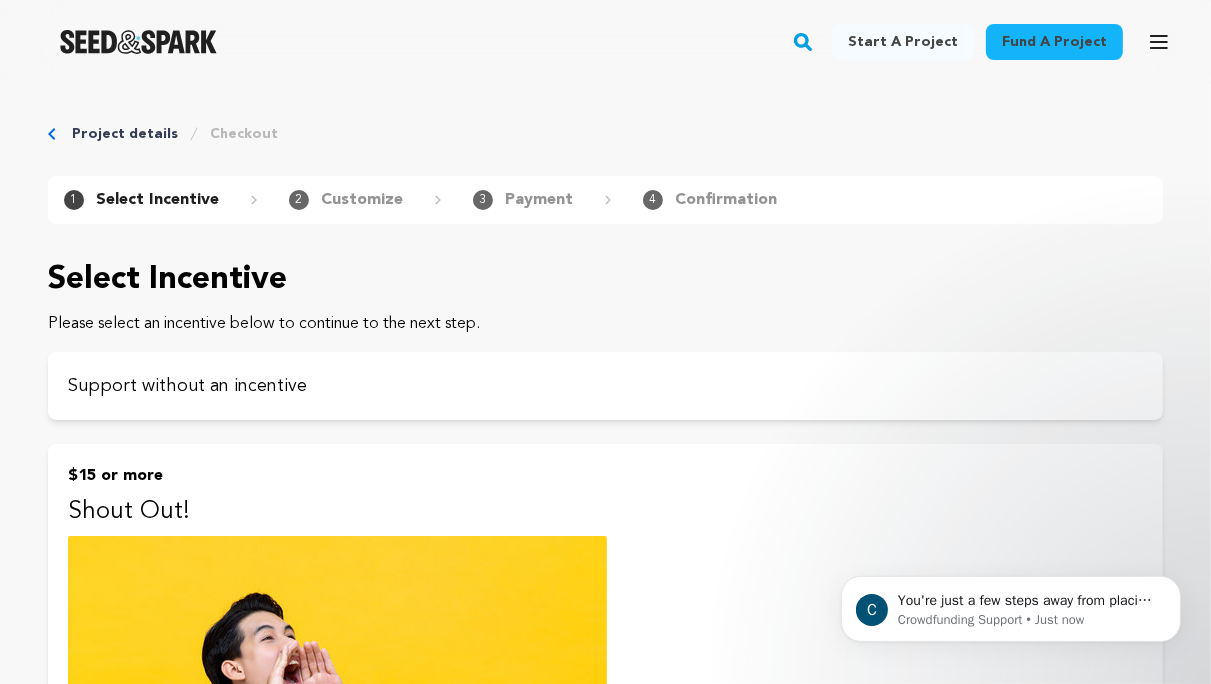scroll, scrollTop: 0, scrollLeft: 0, axis: both 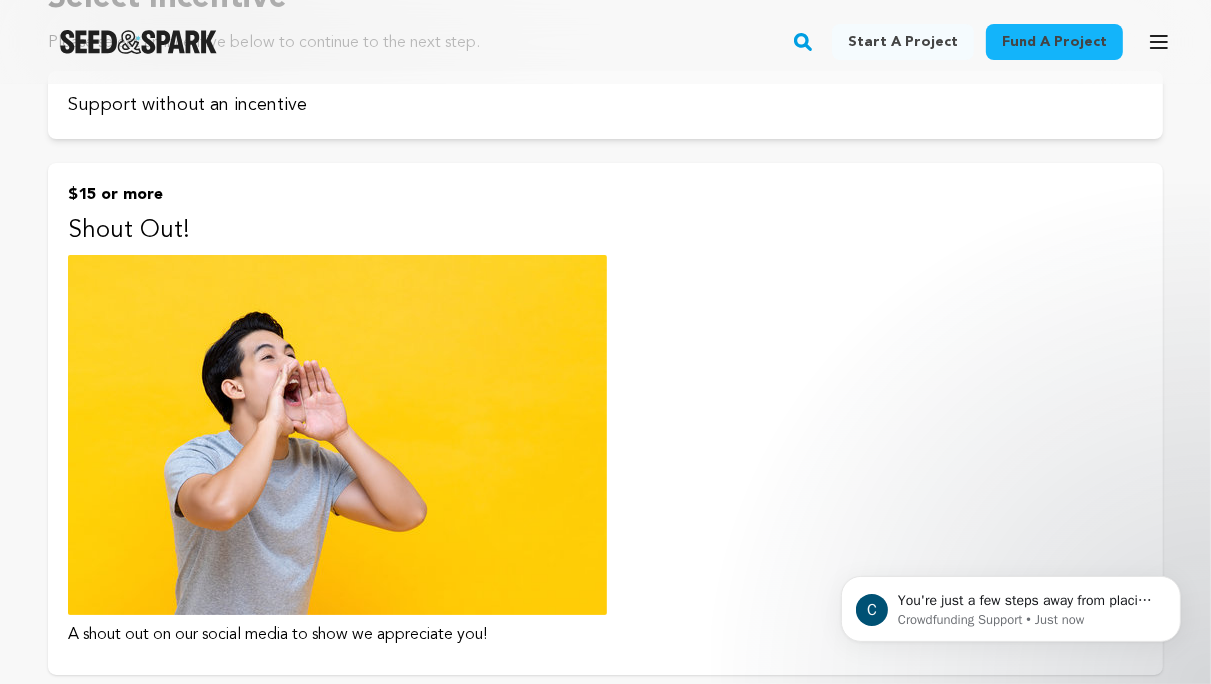 click on "Shout Out!" at bounding box center (605, 231) 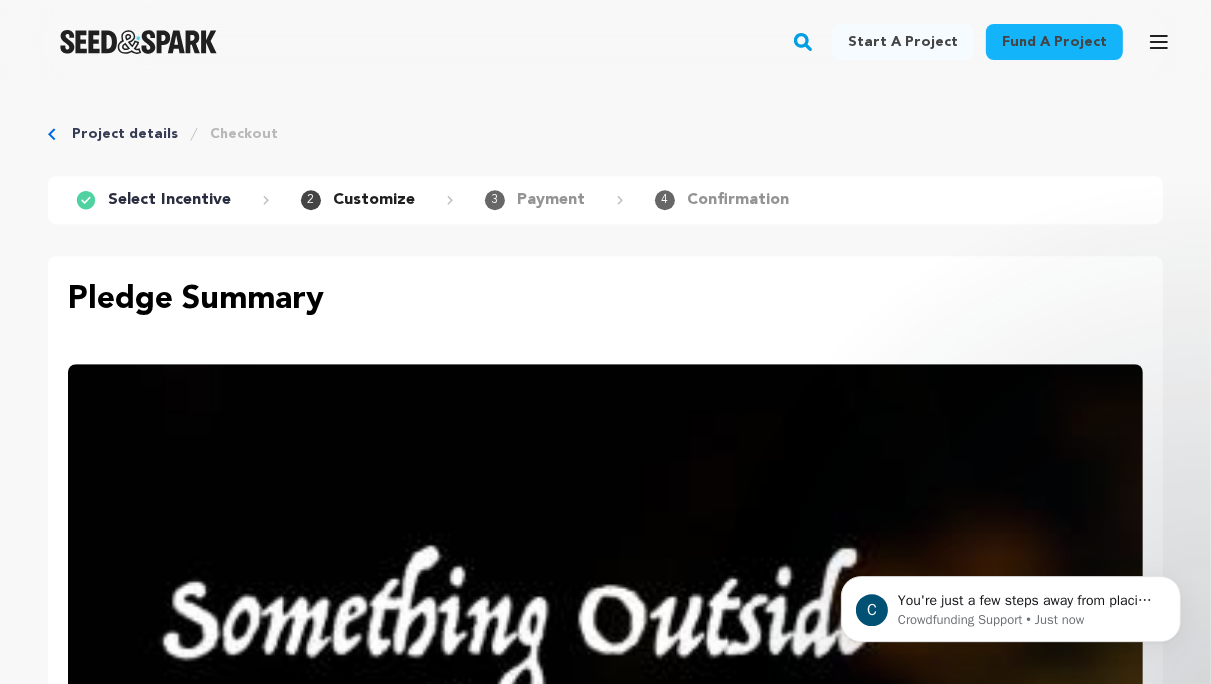 scroll, scrollTop: 0, scrollLeft: 0, axis: both 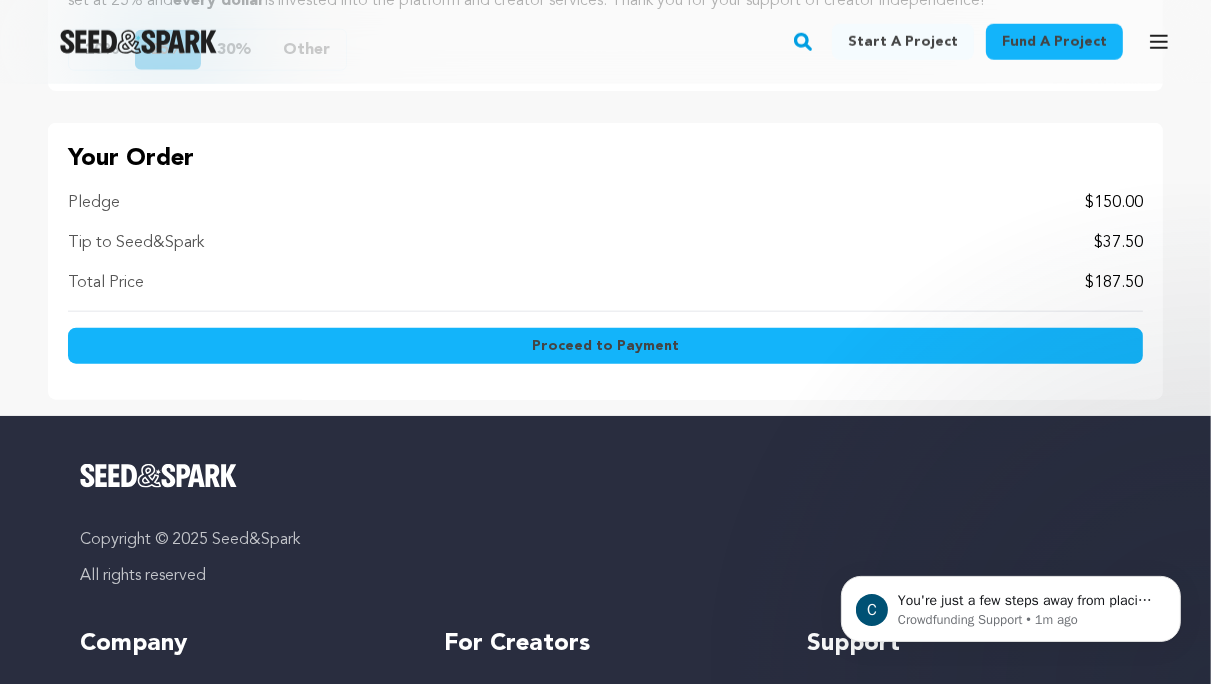 click on "$37.50" at bounding box center [1118, 243] 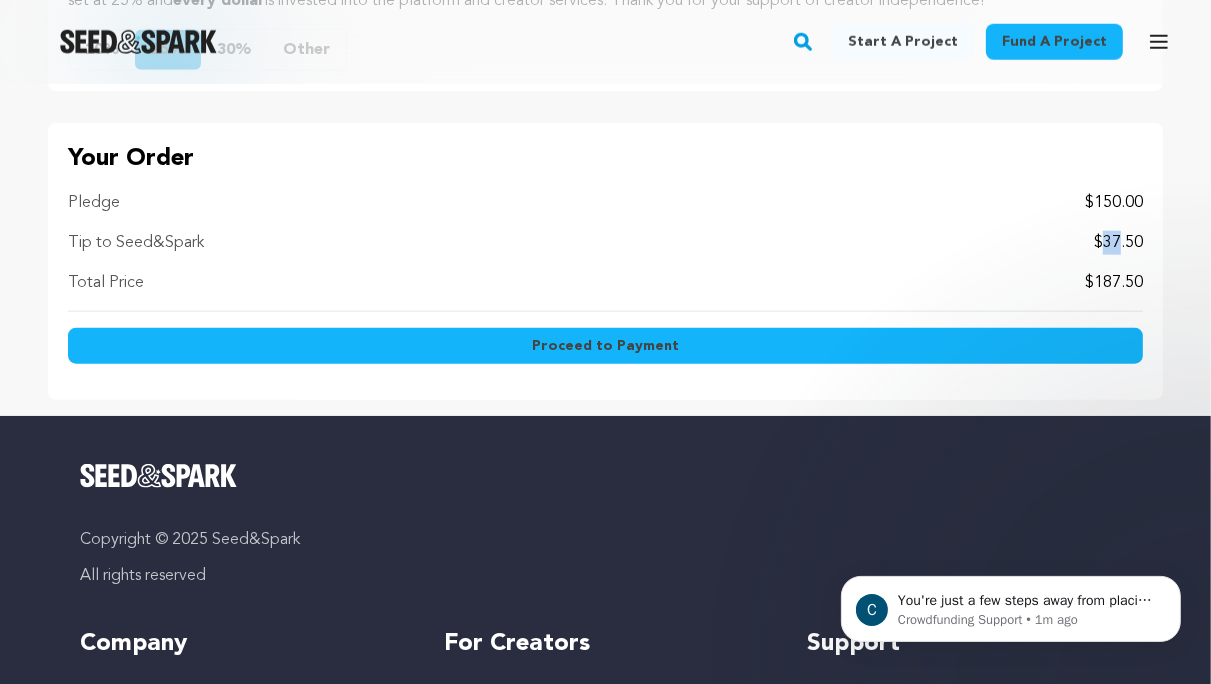 drag, startPoint x: 1103, startPoint y: 239, endPoint x: 1084, endPoint y: 269, distance: 35.510563 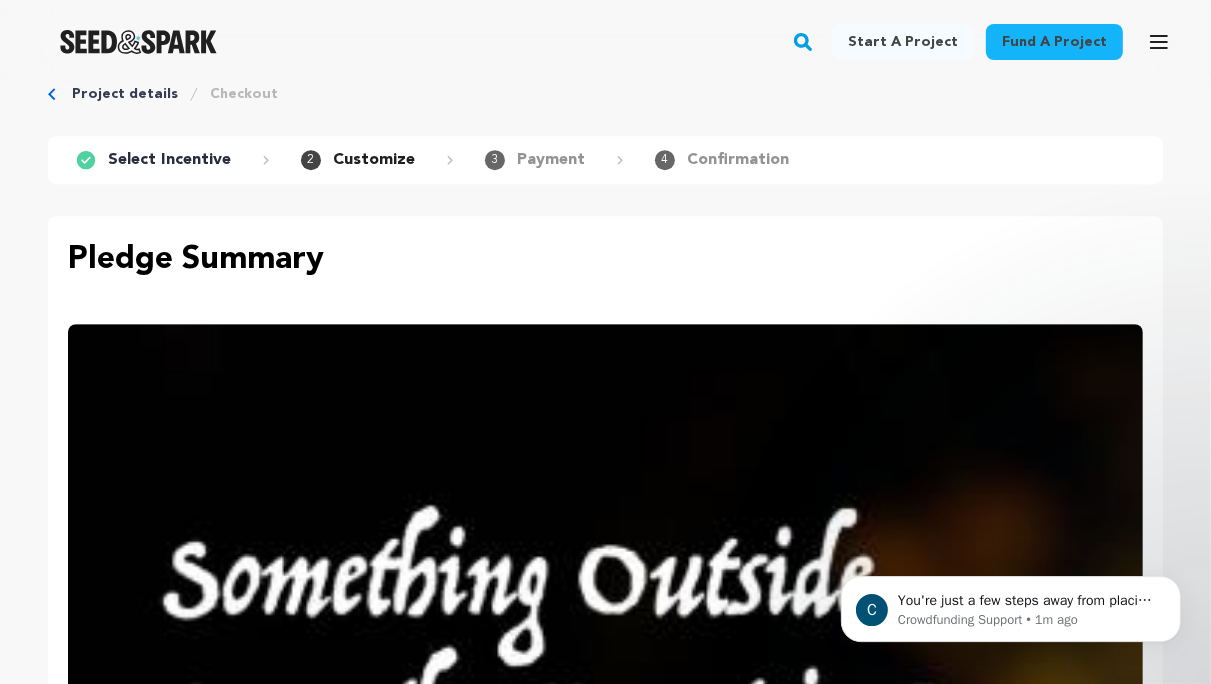 scroll, scrollTop: 0, scrollLeft: 0, axis: both 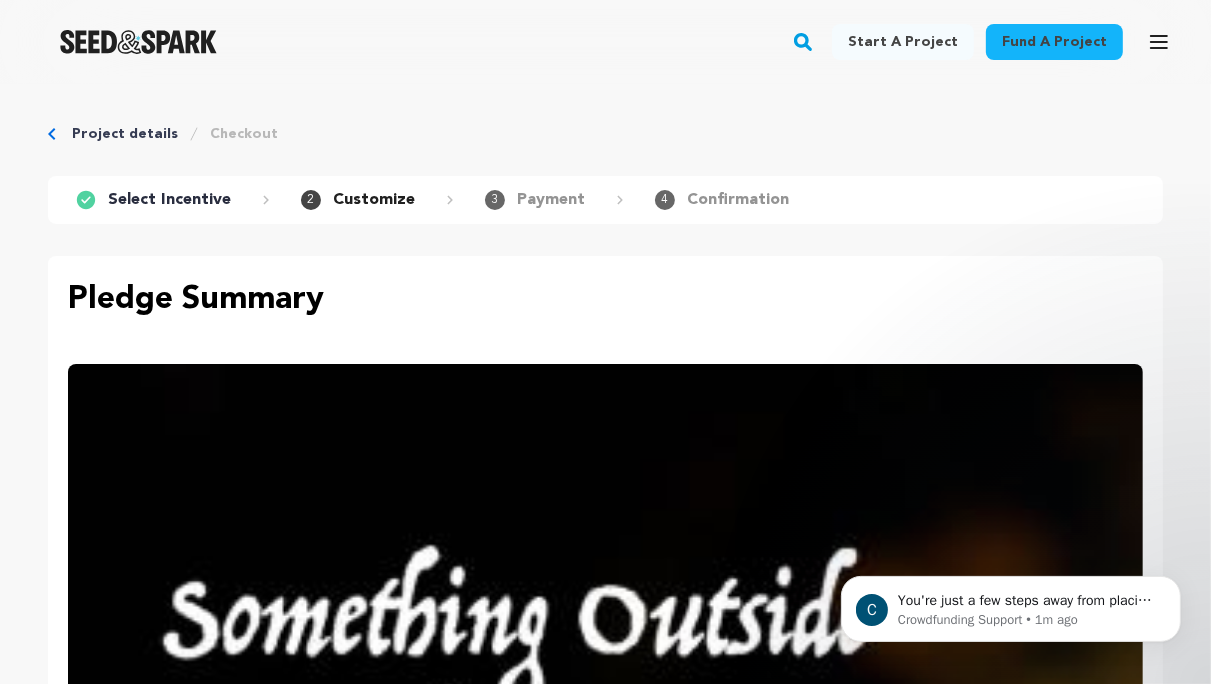 click on "Customize" at bounding box center (374, 200) 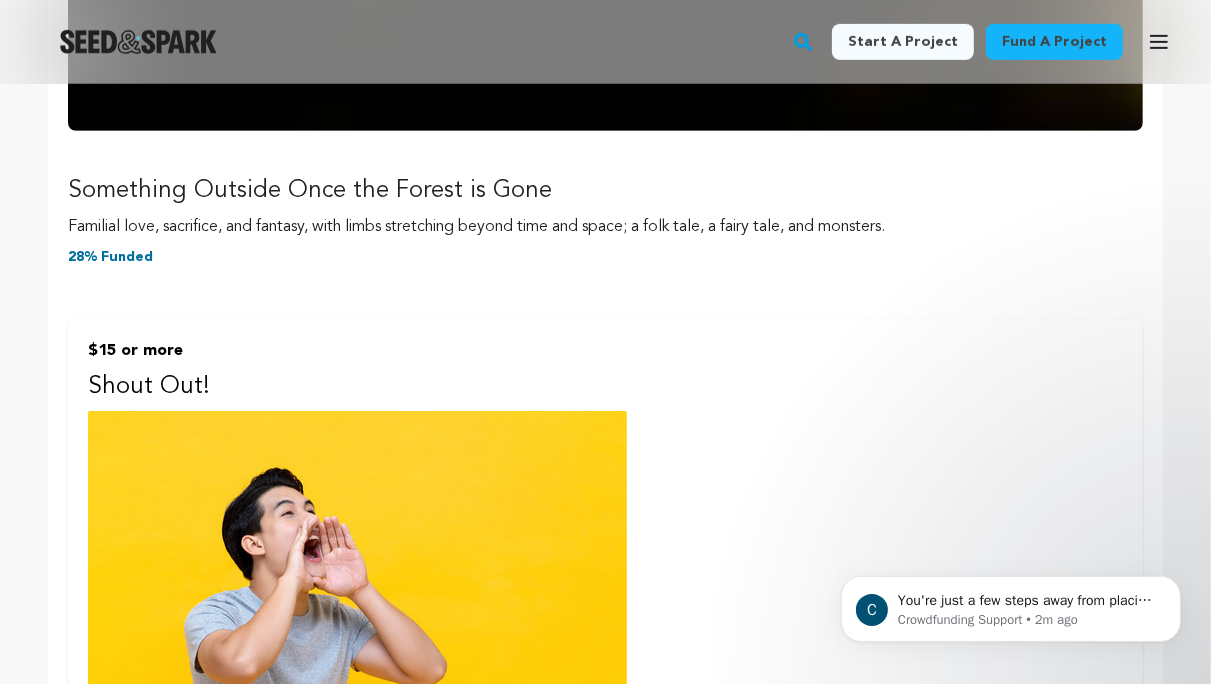 scroll, scrollTop: 844, scrollLeft: 0, axis: vertical 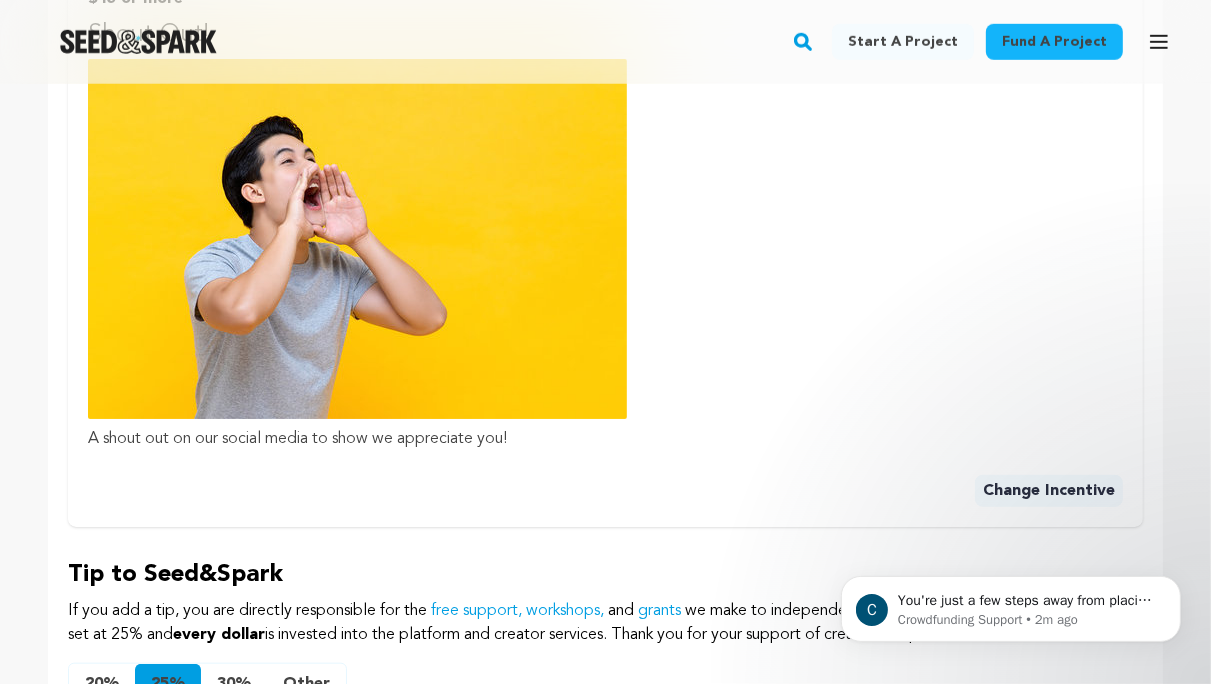 click on "C You're just a few steps away from placing a pledge!  If you have any troubleshooting questions, reply here to contact the Seed&amp;Spark support team.  (note: replying to this chat does not reach the creators behind the project.) Crowdfunding Support • 2m ago" at bounding box center (1010, 516) 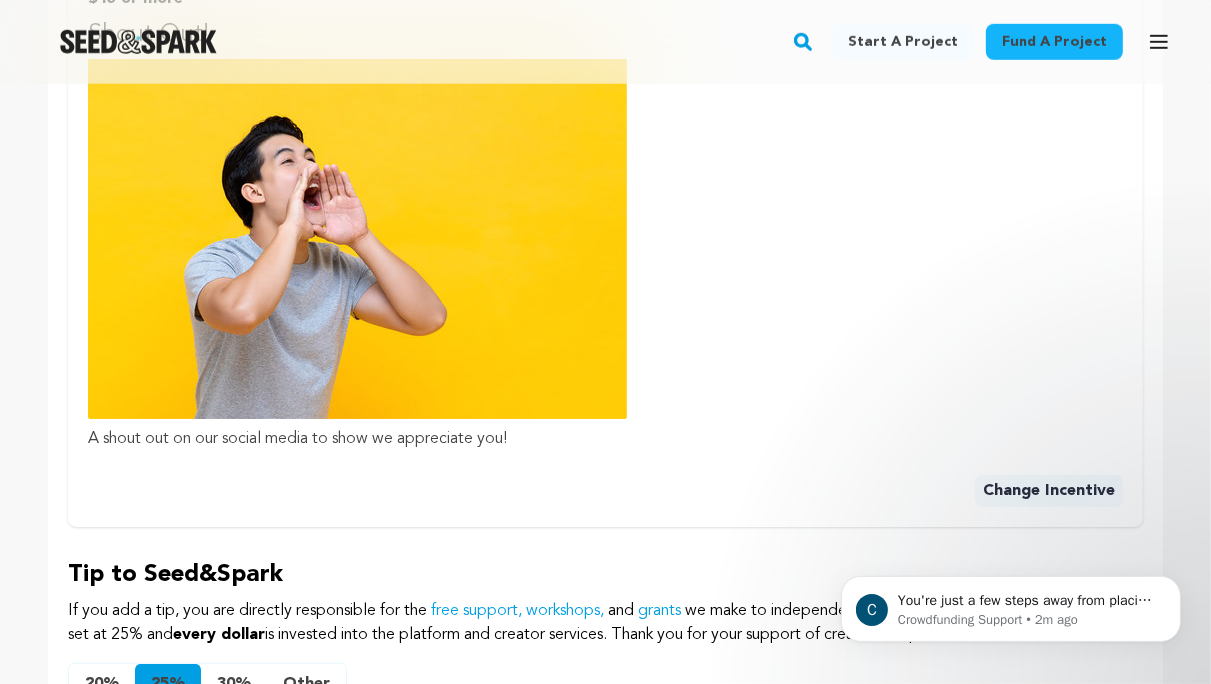 click on "Change
Incentive" at bounding box center (605, 483) 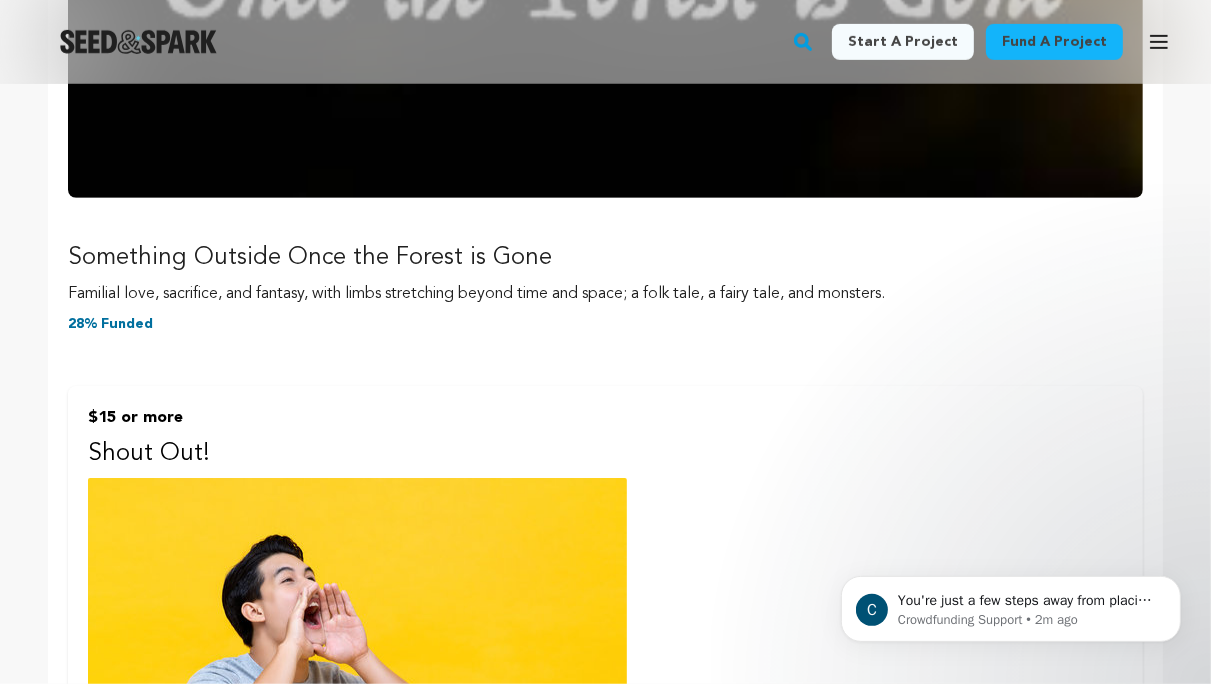 scroll, scrollTop: 784, scrollLeft: 0, axis: vertical 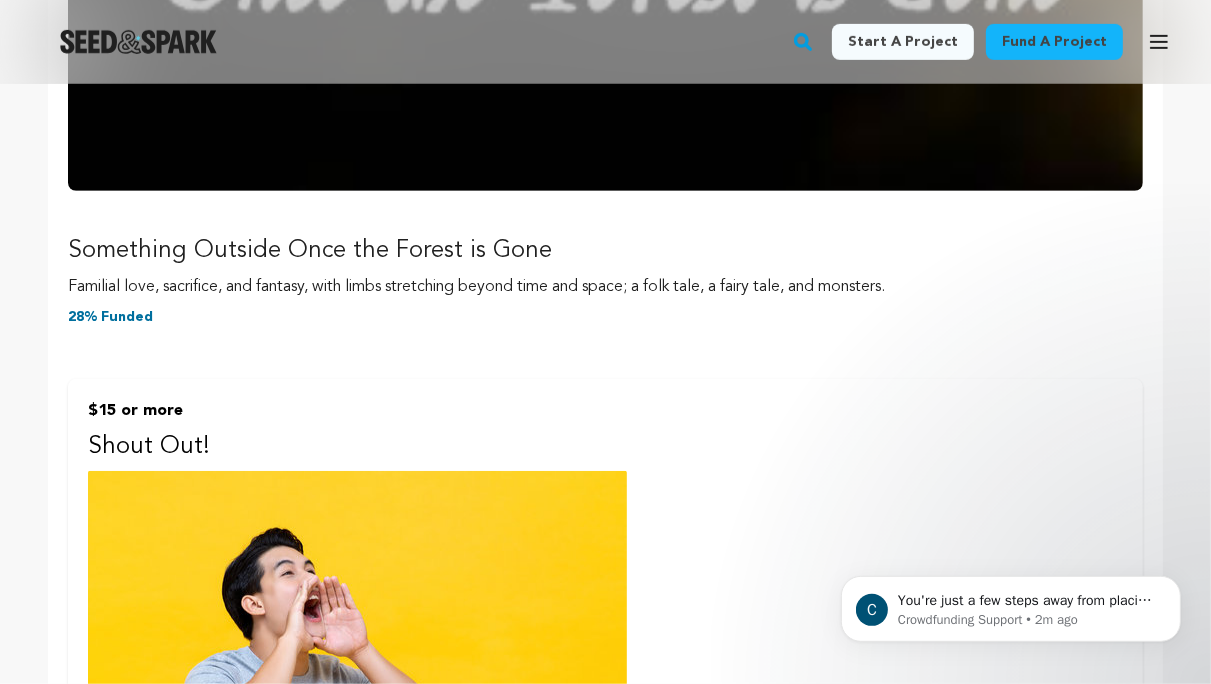 click on "$15 or more" at bounding box center [605, 411] 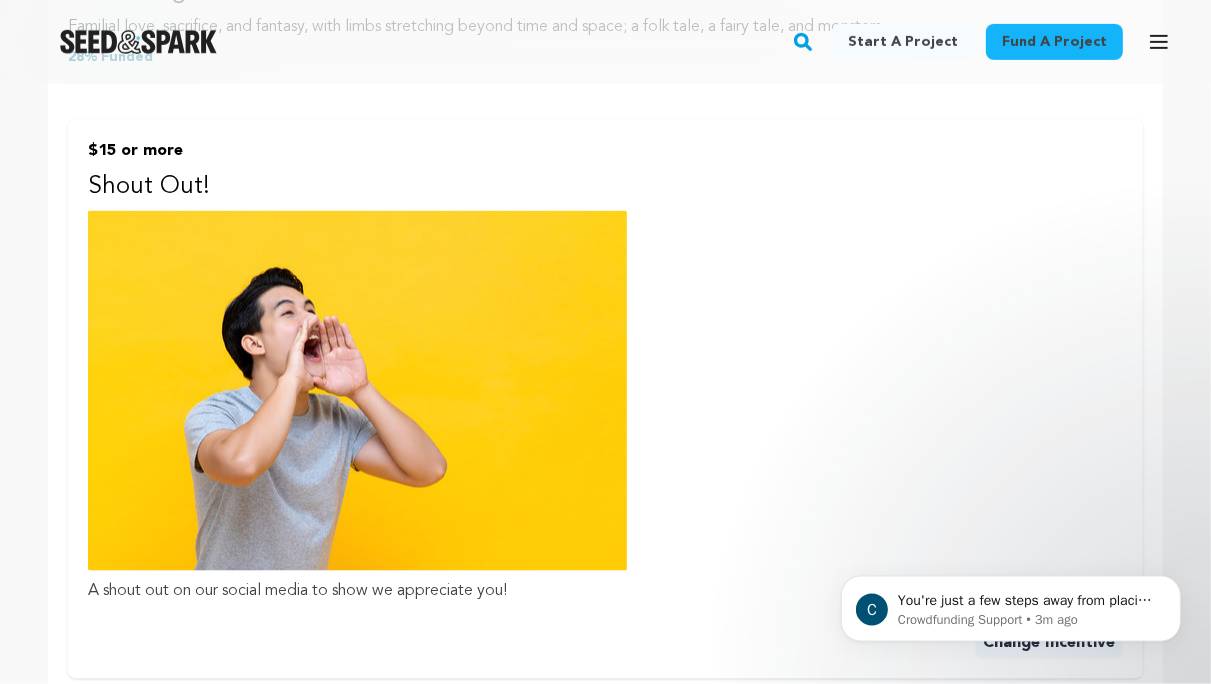 scroll, scrollTop: 1066, scrollLeft: 0, axis: vertical 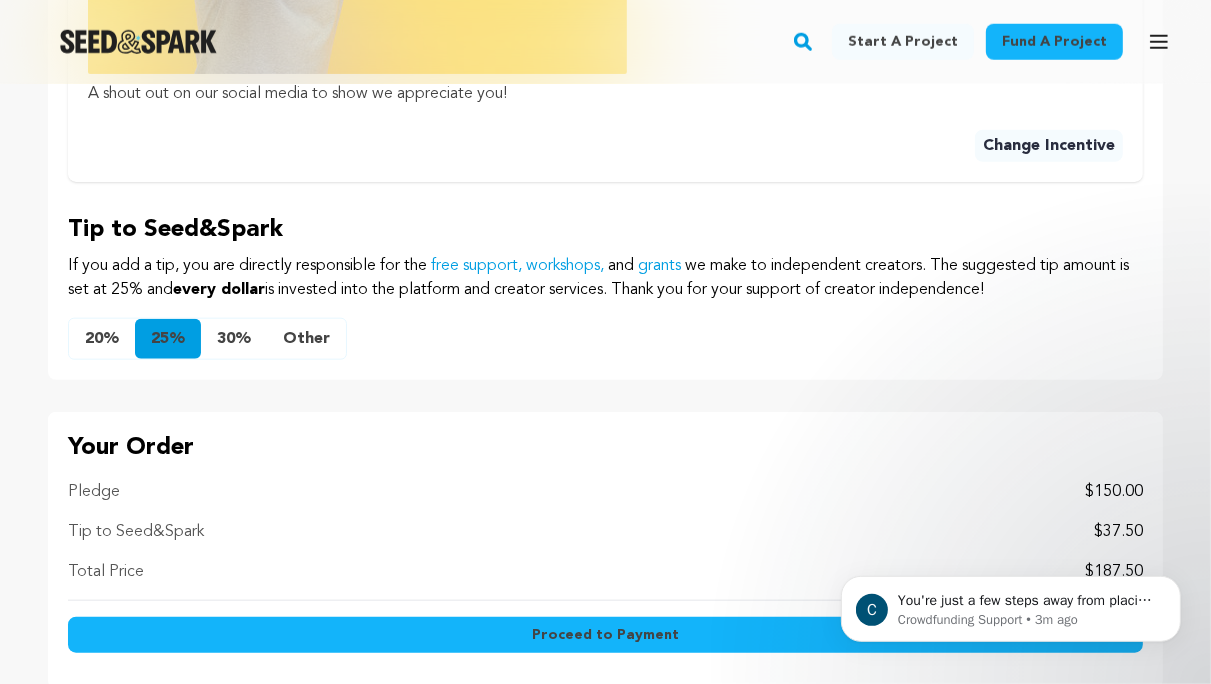 click on "Other" at bounding box center [306, 339] 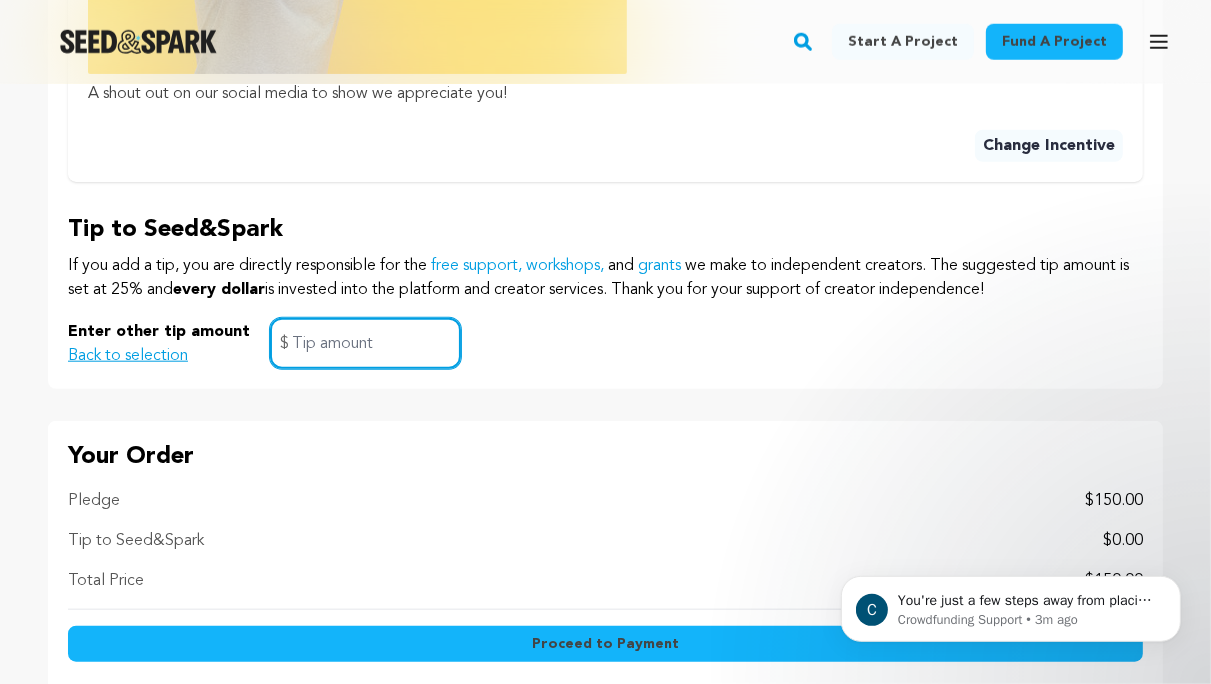 click at bounding box center [365, 343] 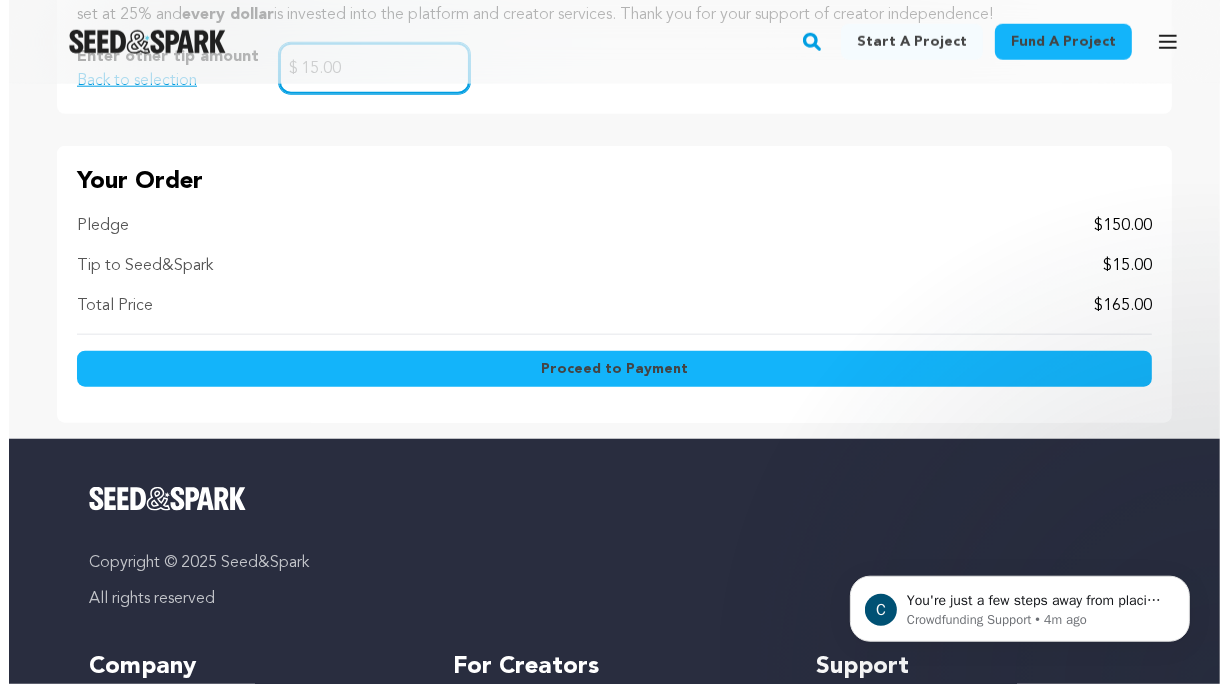 scroll, scrollTop: 1823, scrollLeft: 0, axis: vertical 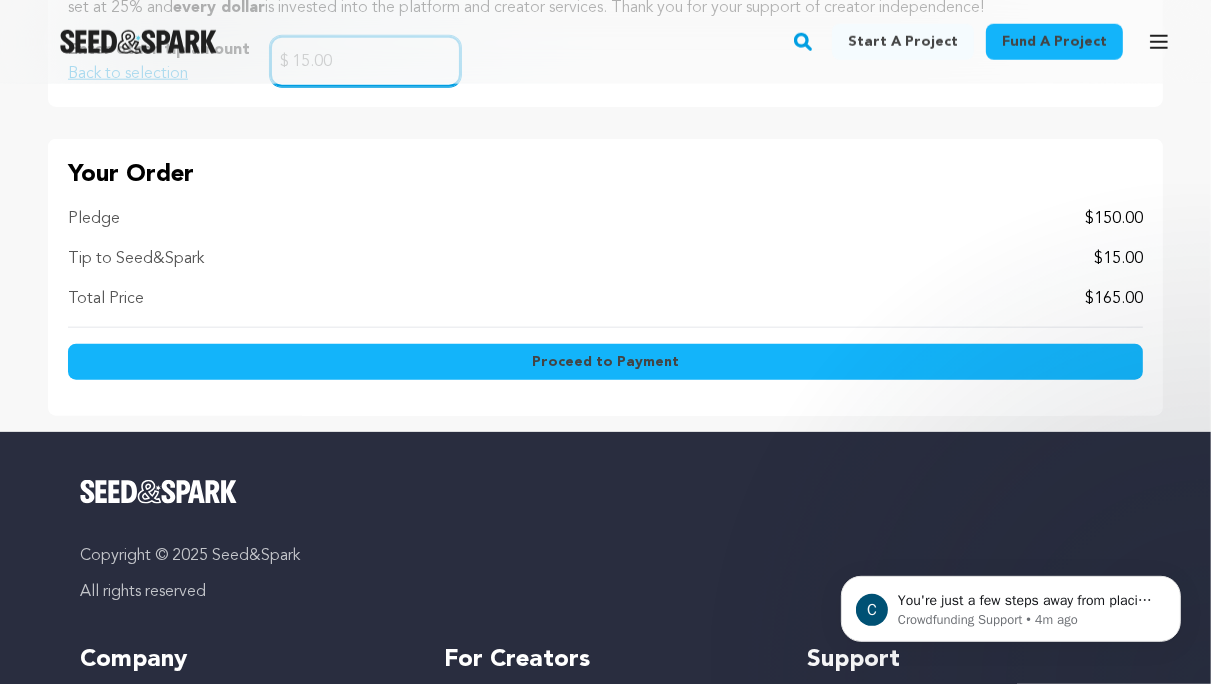type on "15.00" 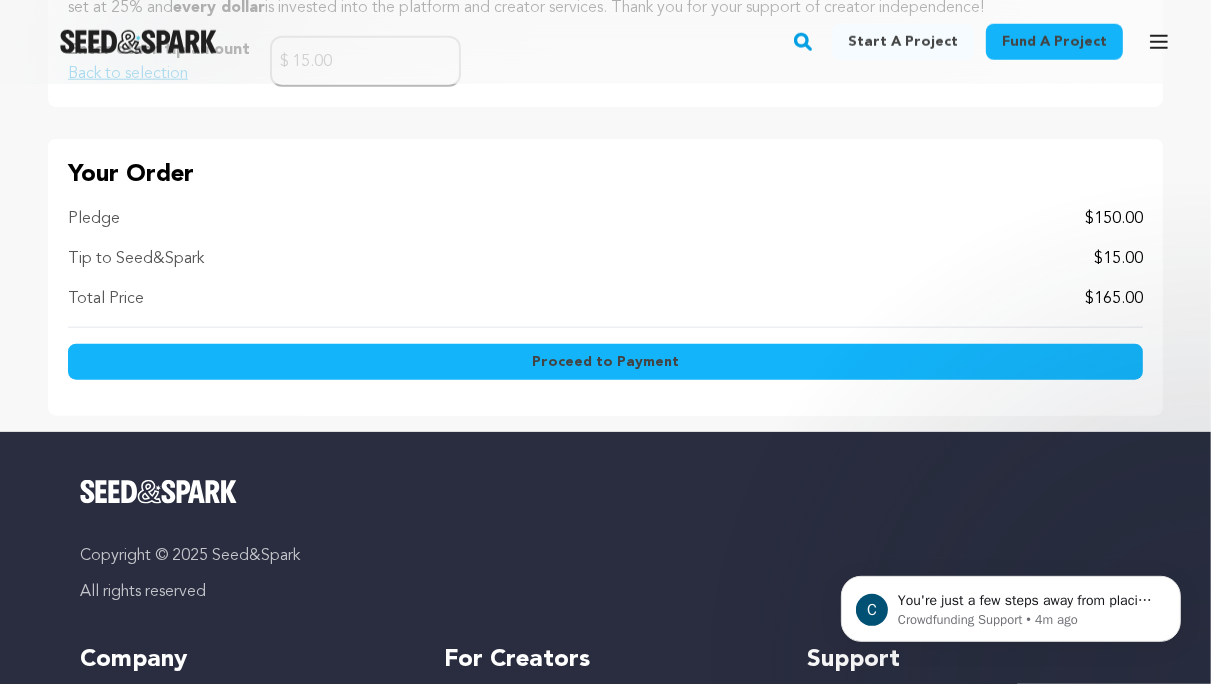 click on "Proceed to Payment" at bounding box center (605, 362) 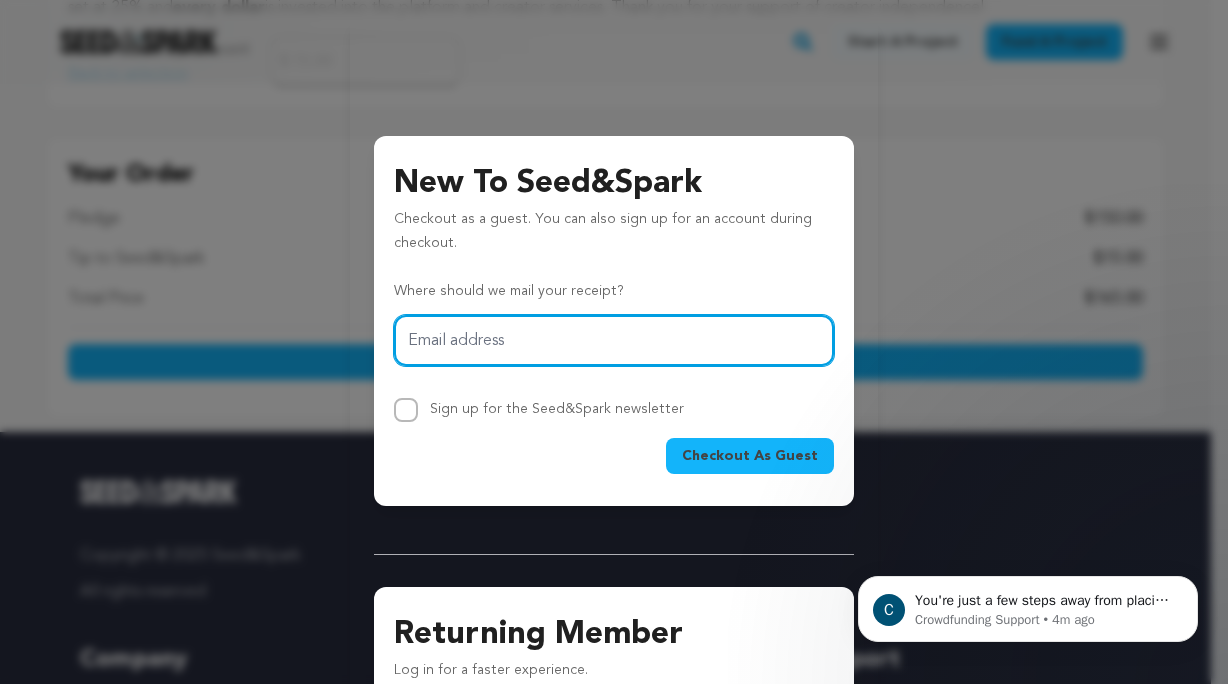 click on "Email address" at bounding box center (614, 340) 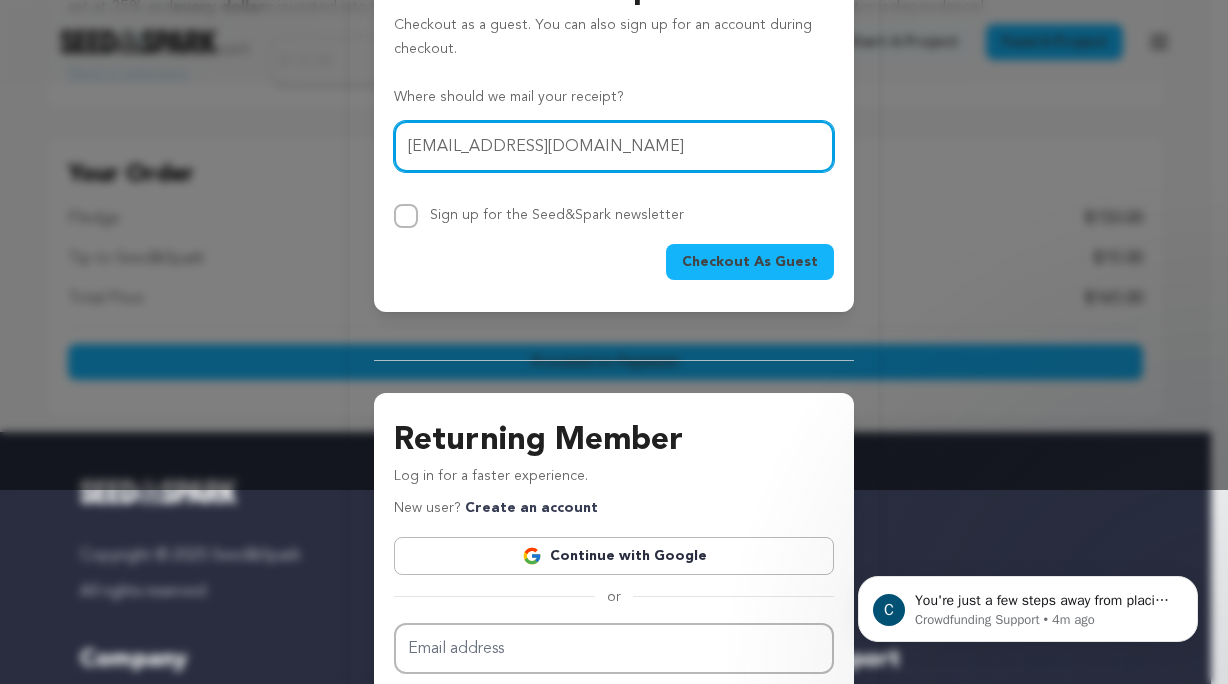 scroll, scrollTop: 211, scrollLeft: 0, axis: vertical 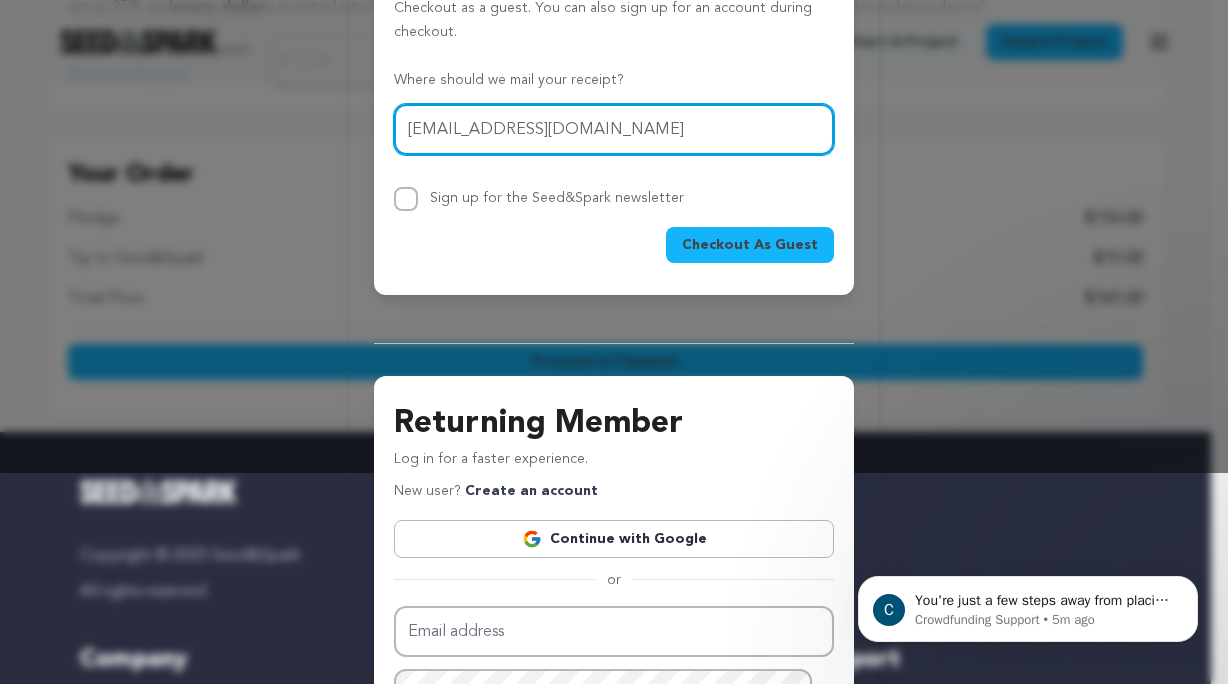 type on "[EMAIL_ADDRESS][DOMAIN_NAME]" 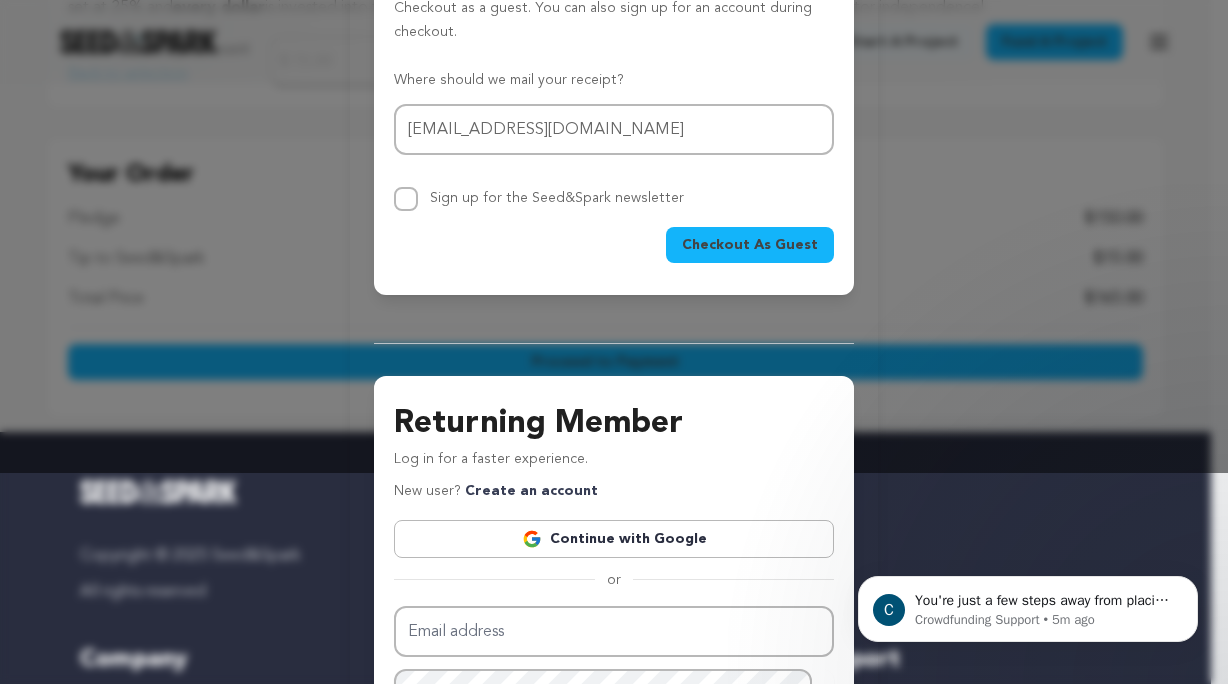 click on "Checkout As Guest" at bounding box center [750, 245] 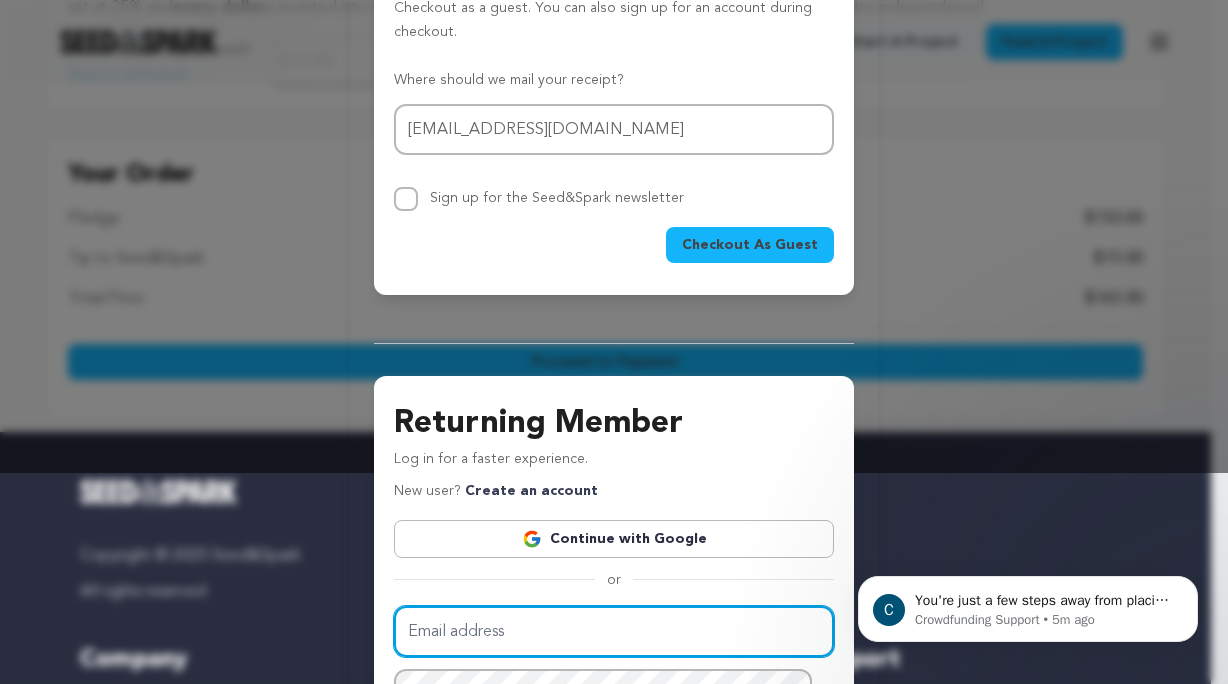 click on "Email address" at bounding box center (614, 631) 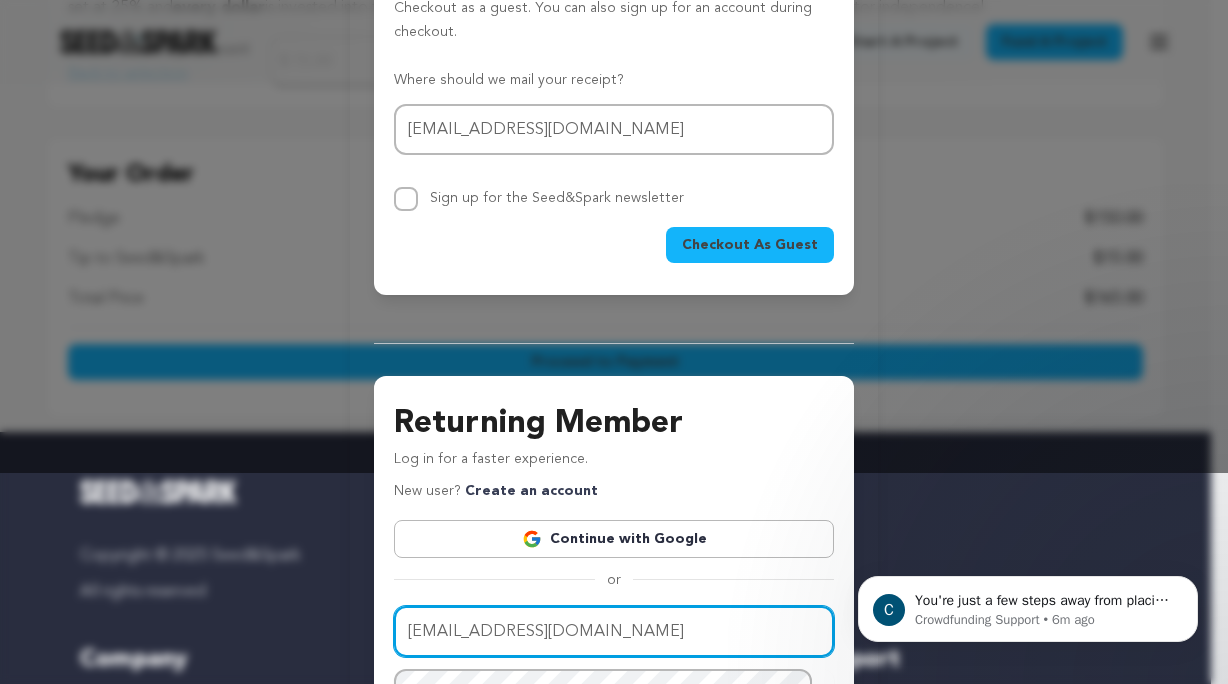 type on "[EMAIL_ADDRESS][DOMAIN_NAME]" 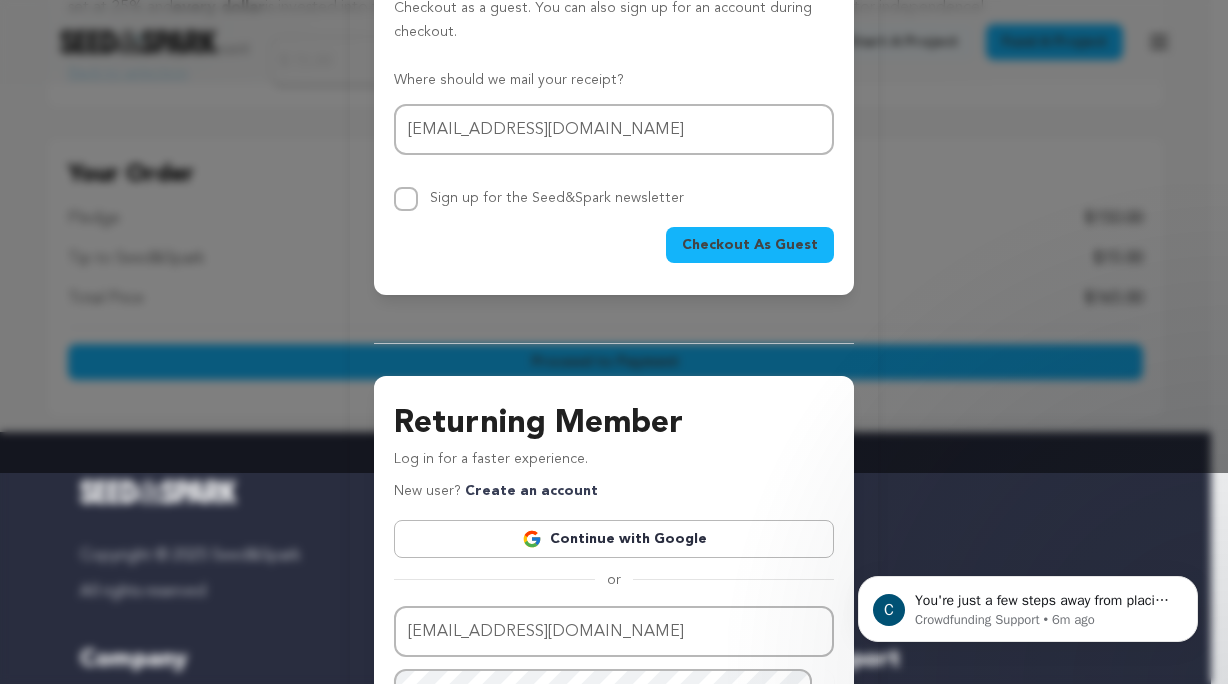 click on "C You're just a few steps away from placing a pledge!  If you have any troubleshooting questions, reply here to contact the Seed&amp;Spark support team.  (note: replying to this chat does not reach the creators behind the project.) Crowdfunding Support • 6m ago" at bounding box center [1028, 538] 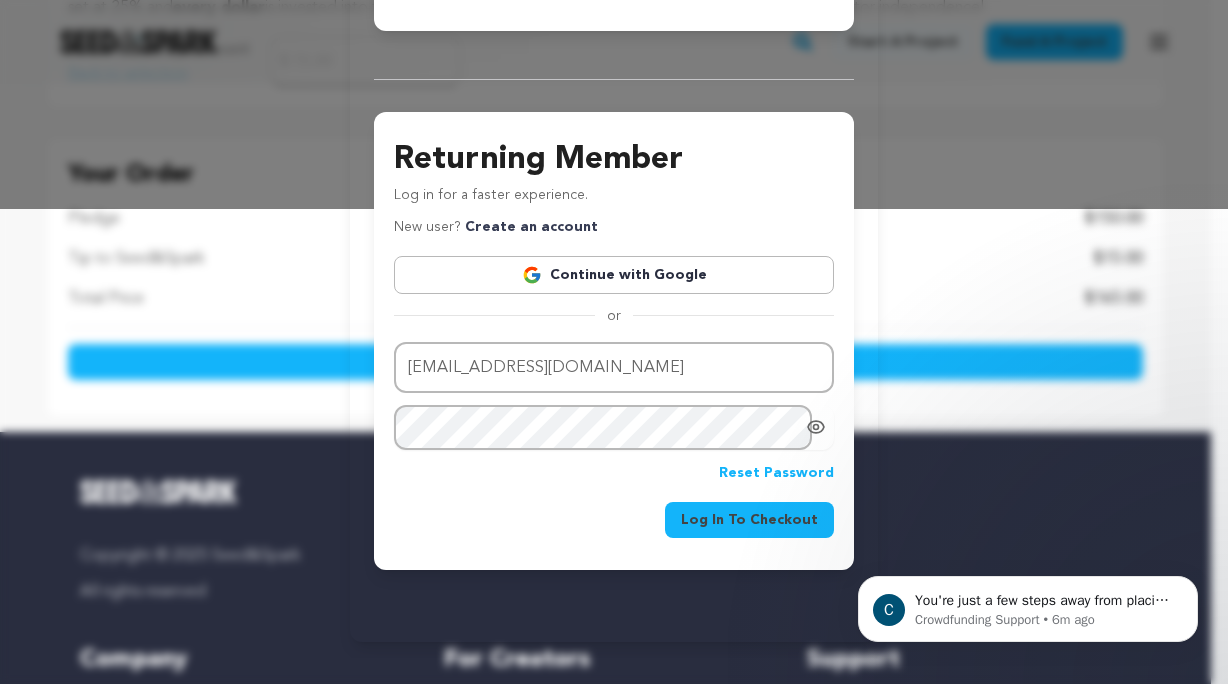 scroll, scrollTop: 482, scrollLeft: 0, axis: vertical 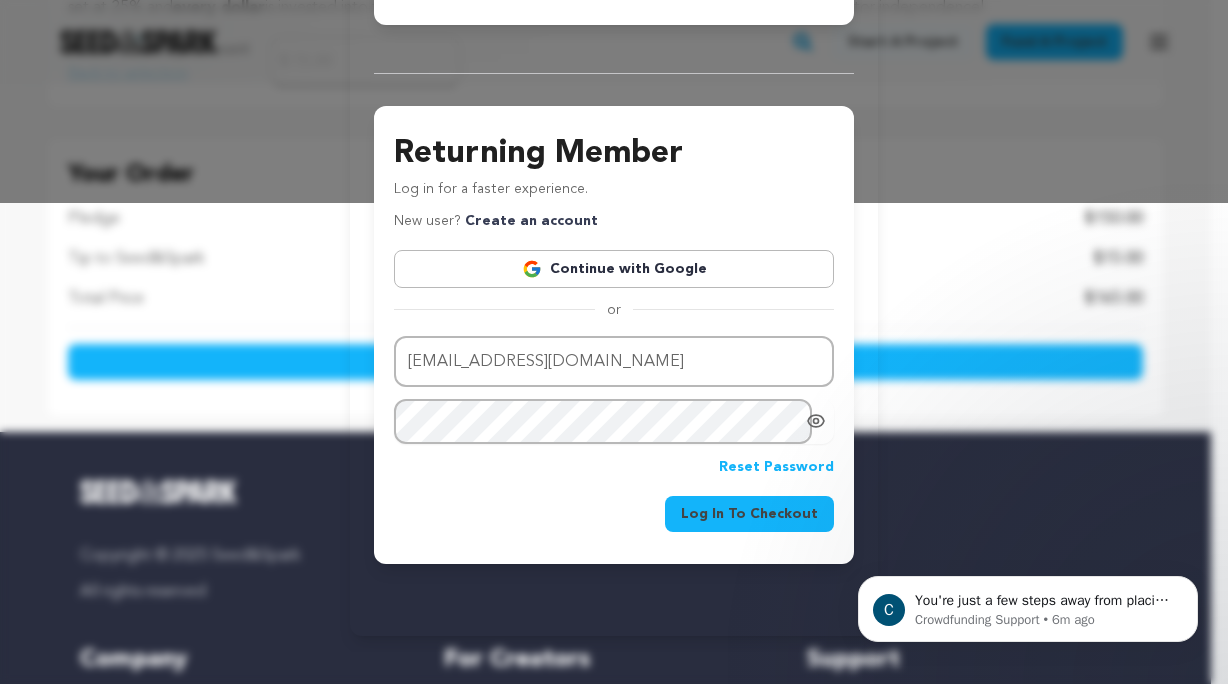 click on "Log In To Checkout" at bounding box center [749, 514] 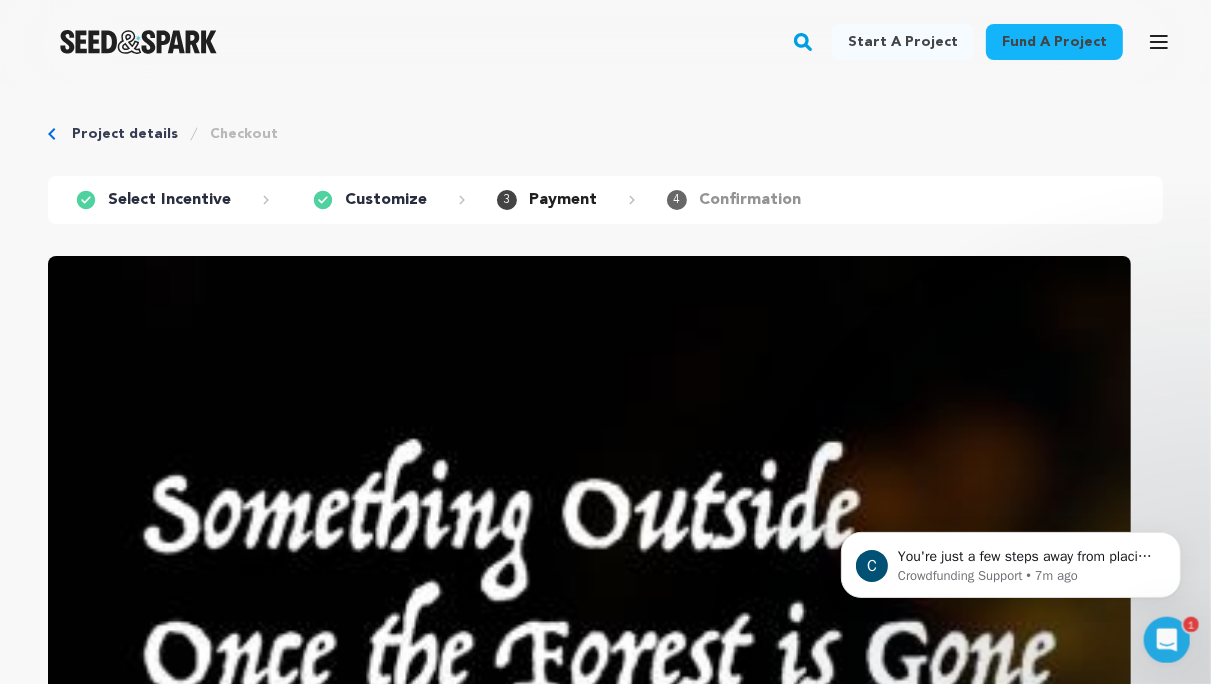 scroll, scrollTop: 0, scrollLeft: 0, axis: both 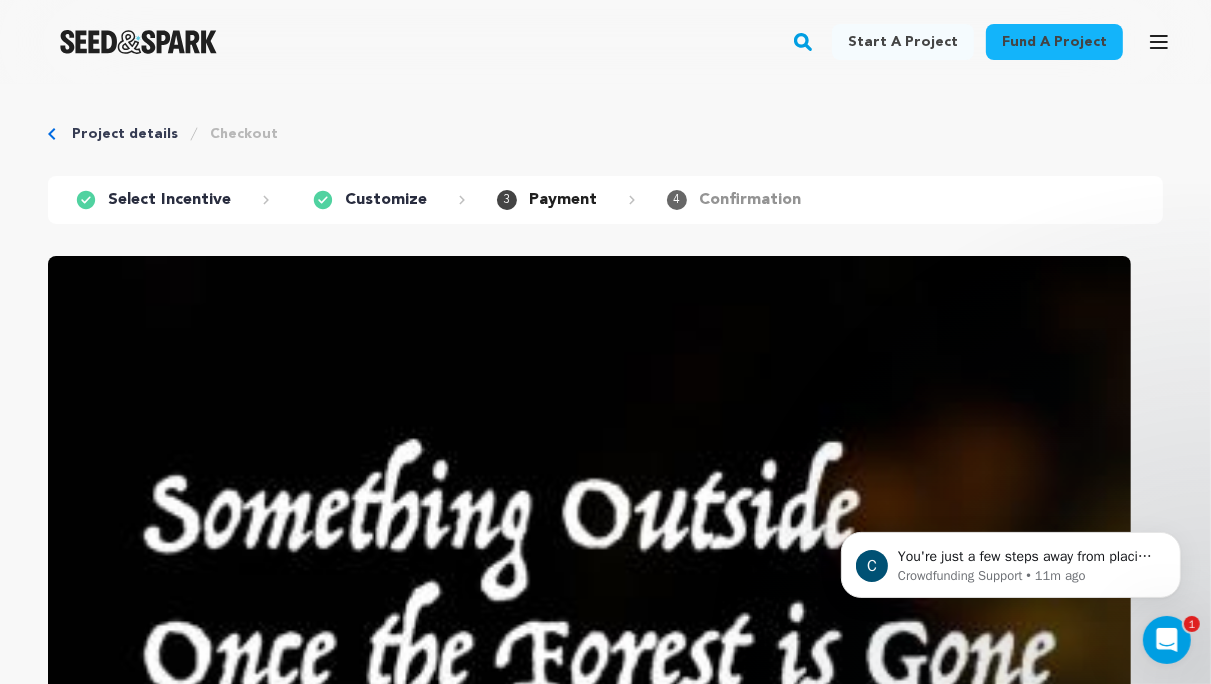 click 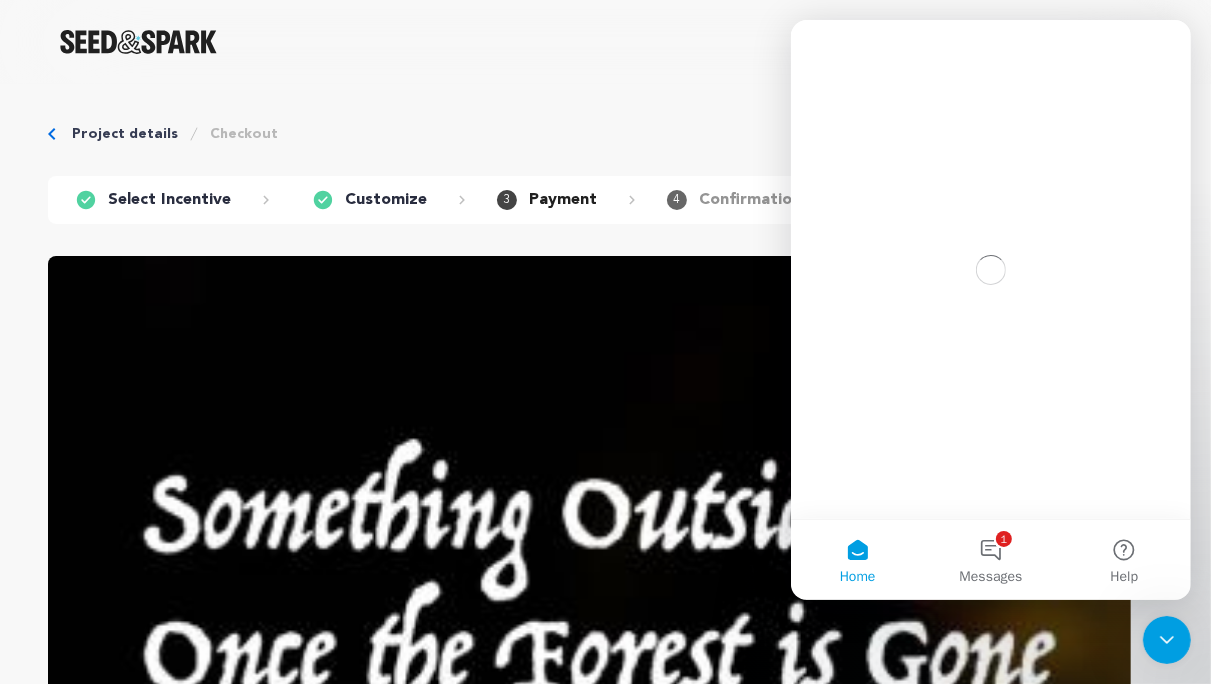 scroll, scrollTop: 0, scrollLeft: 0, axis: both 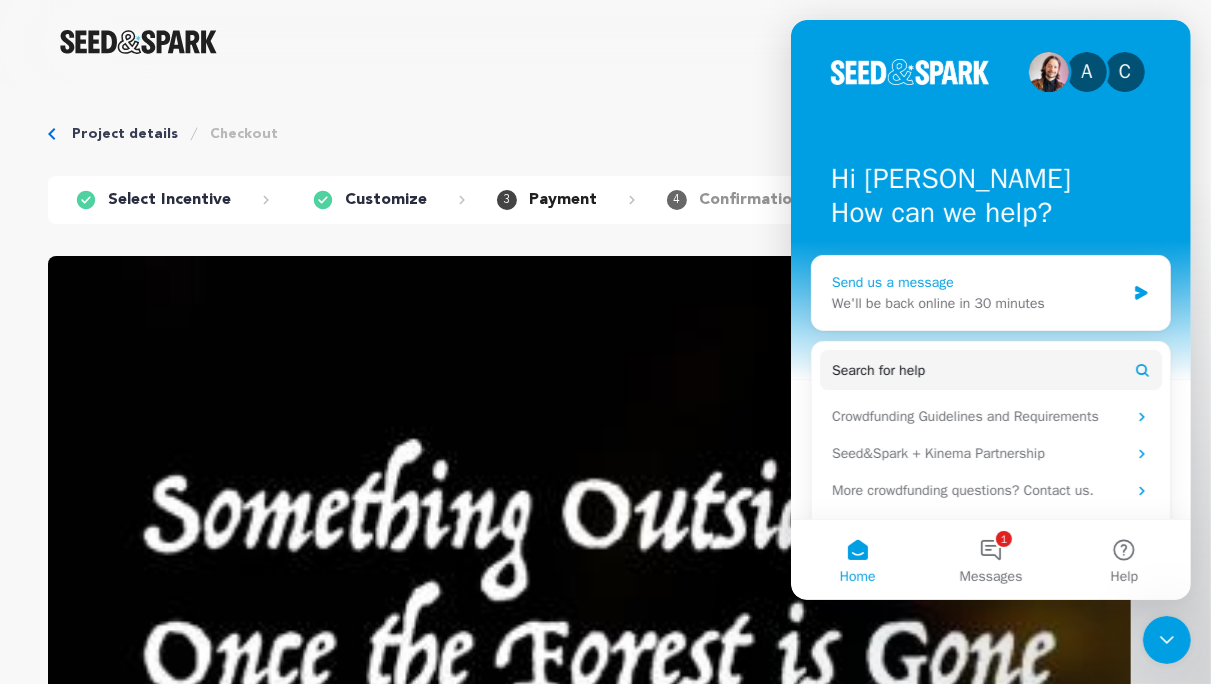 click 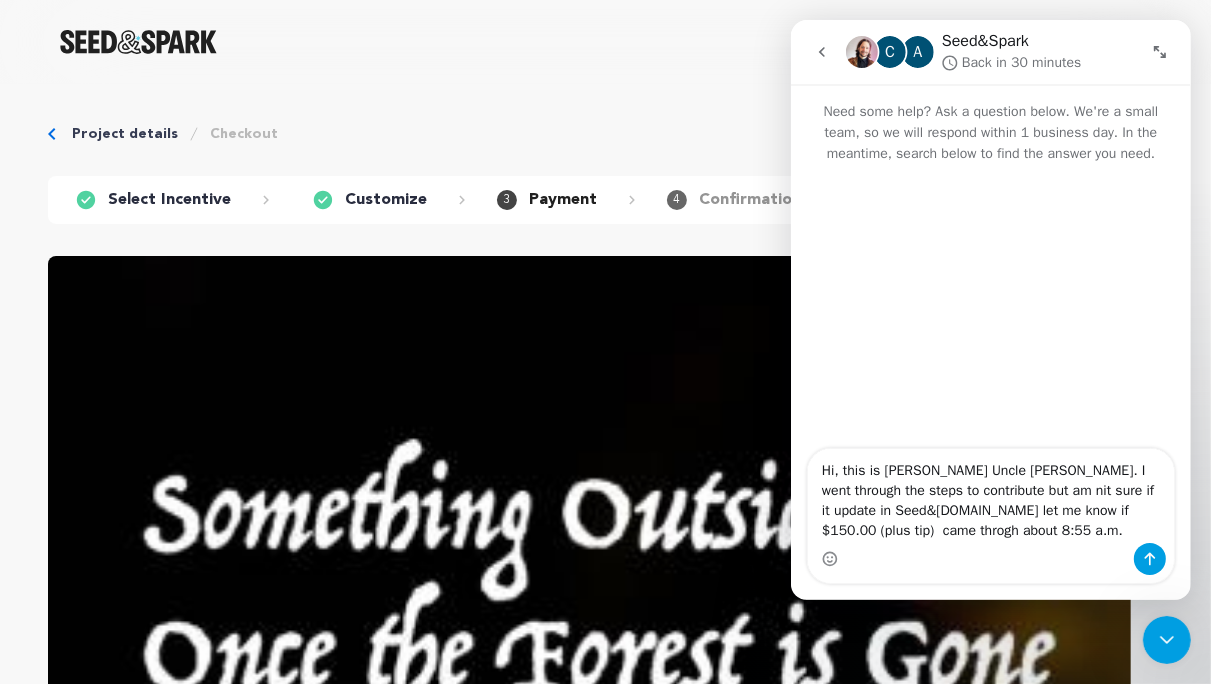 click on "Hi, this is [PERSON_NAME] Uncle [PERSON_NAME]. I went through the steps to contribute but am nit sure if it update in Seed&[DOMAIN_NAME] let me know if $150.00 (plus tip)  came throgh about 8:55 a.m." at bounding box center (990, 496) 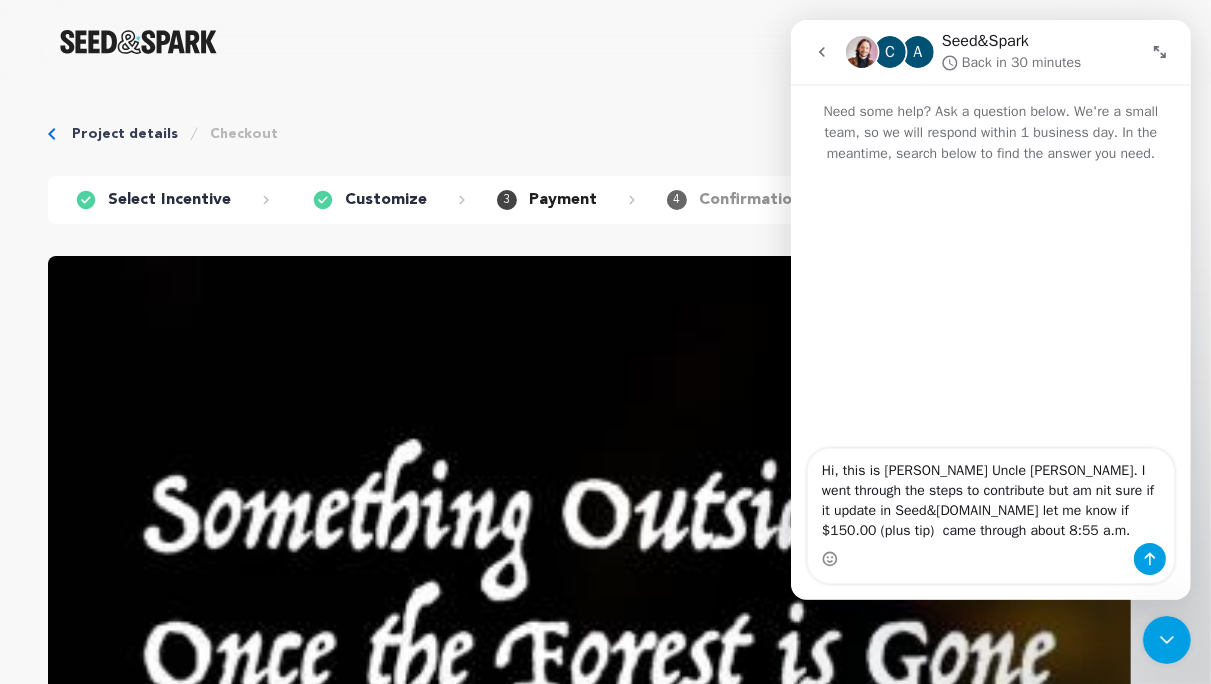 click on "Hi, this is [PERSON_NAME] Uncle [PERSON_NAME]. I went through the steps to contribute but am nit sure if it update in Seed&[DOMAIN_NAME] let me know if $150.00 (plus tip)  came through about 8:55 a.m." at bounding box center [990, 496] 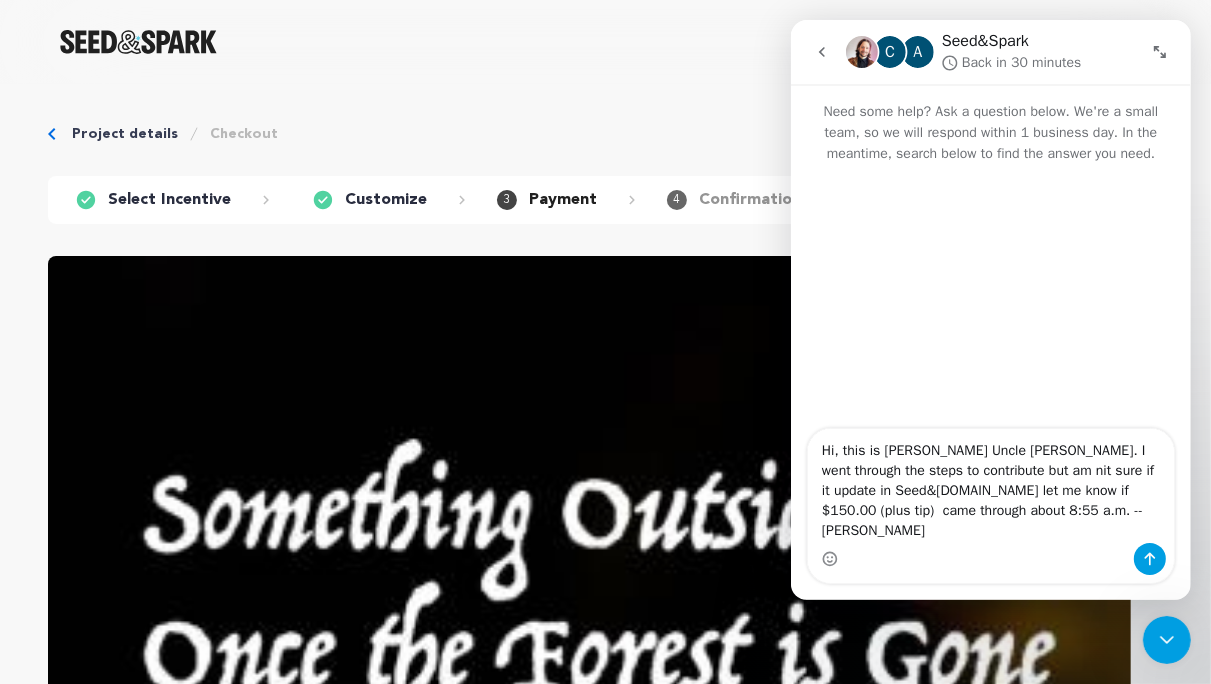 type on "Hi, this is [PERSON_NAME] Uncle [PERSON_NAME]. I went through the steps to contribute but am nit sure if it update in Seed&[DOMAIN_NAME] let me know if $150.00 (plus tip)  came through about 8:55 a.m. -- [PERSON_NAME]" 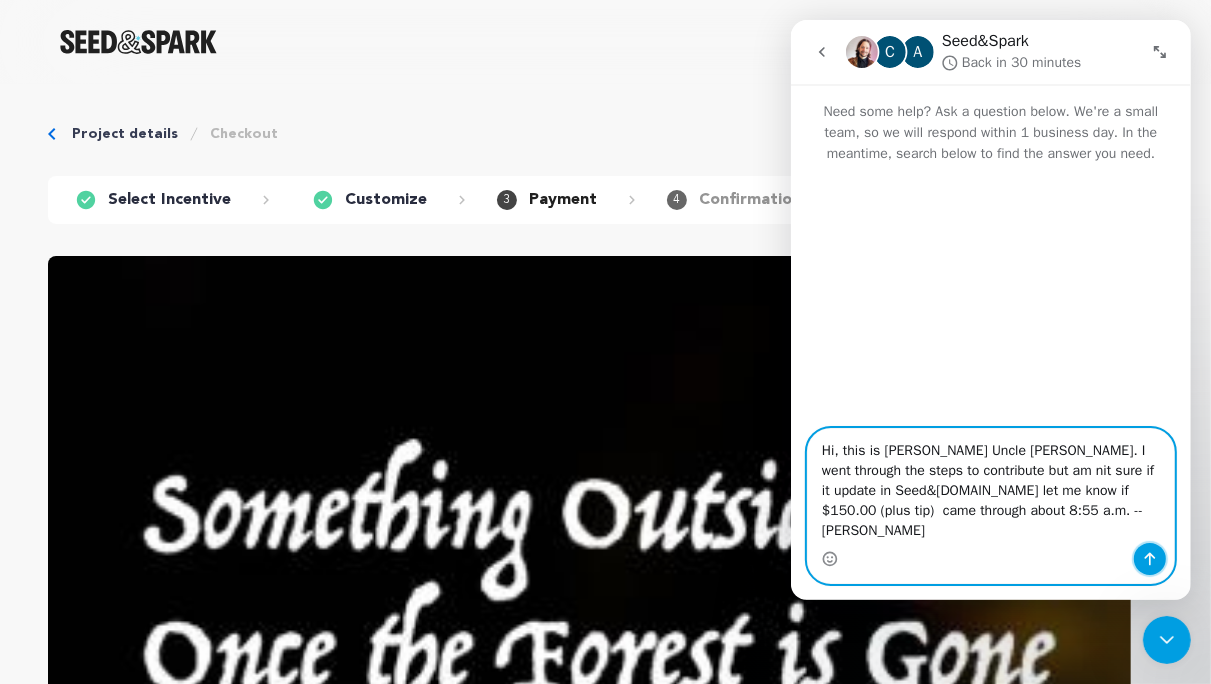 click 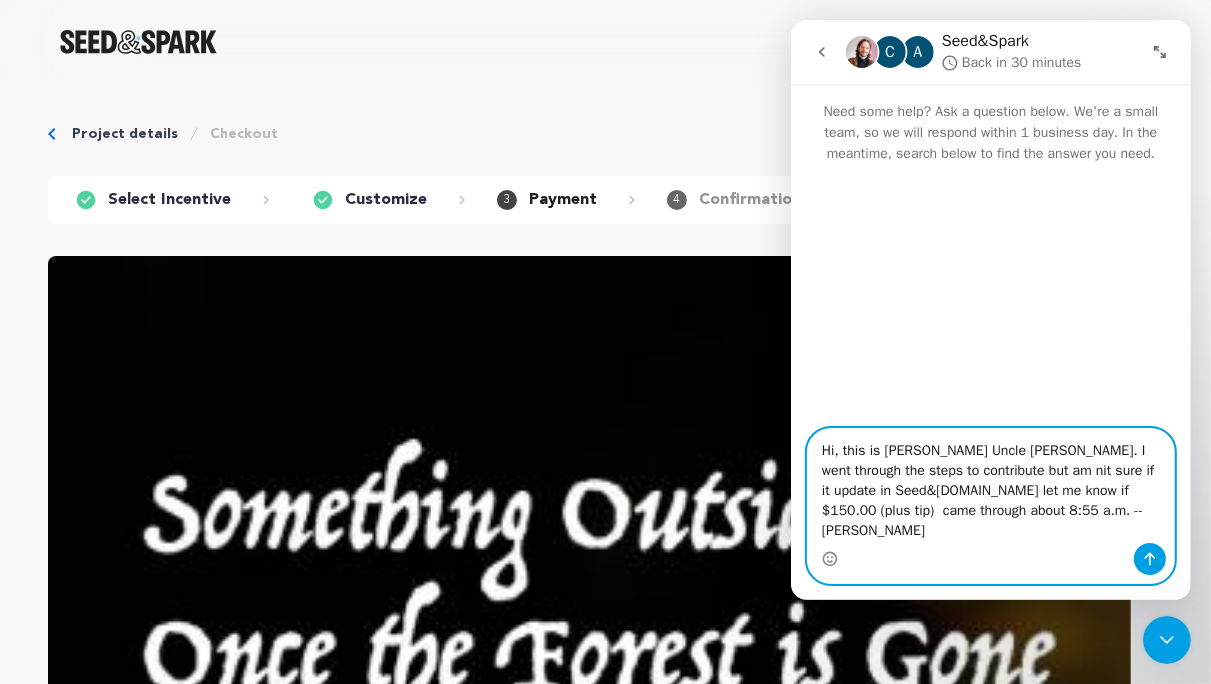 type 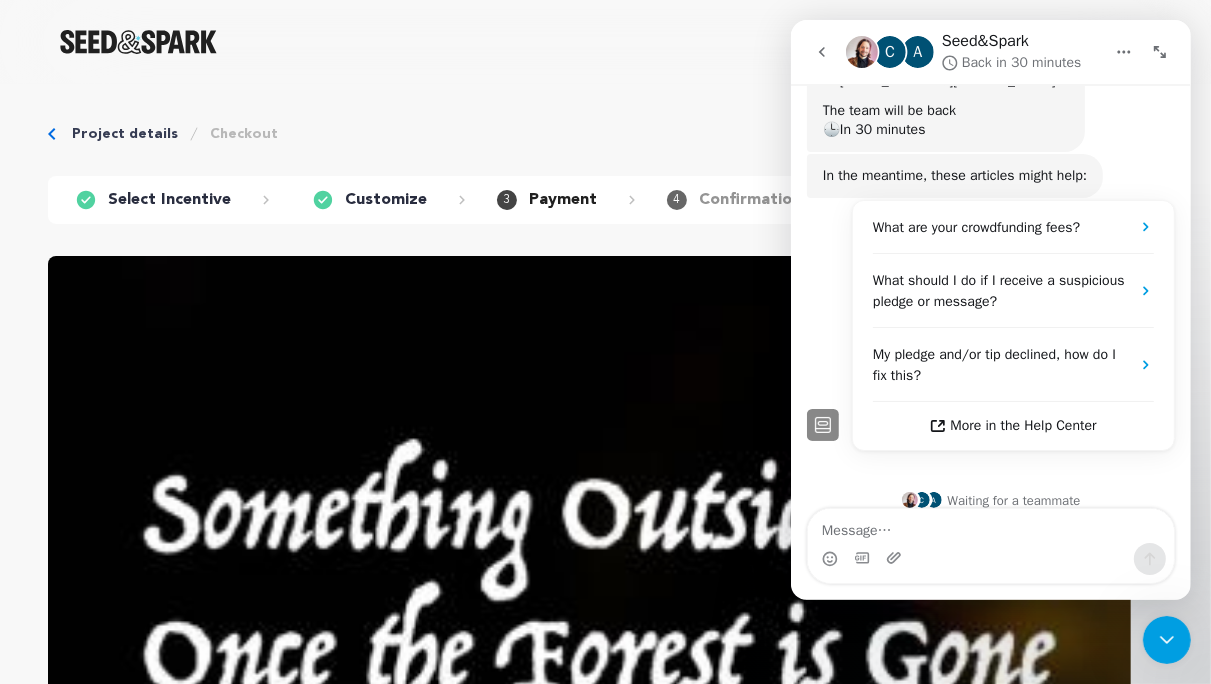 scroll, scrollTop: 306, scrollLeft: 0, axis: vertical 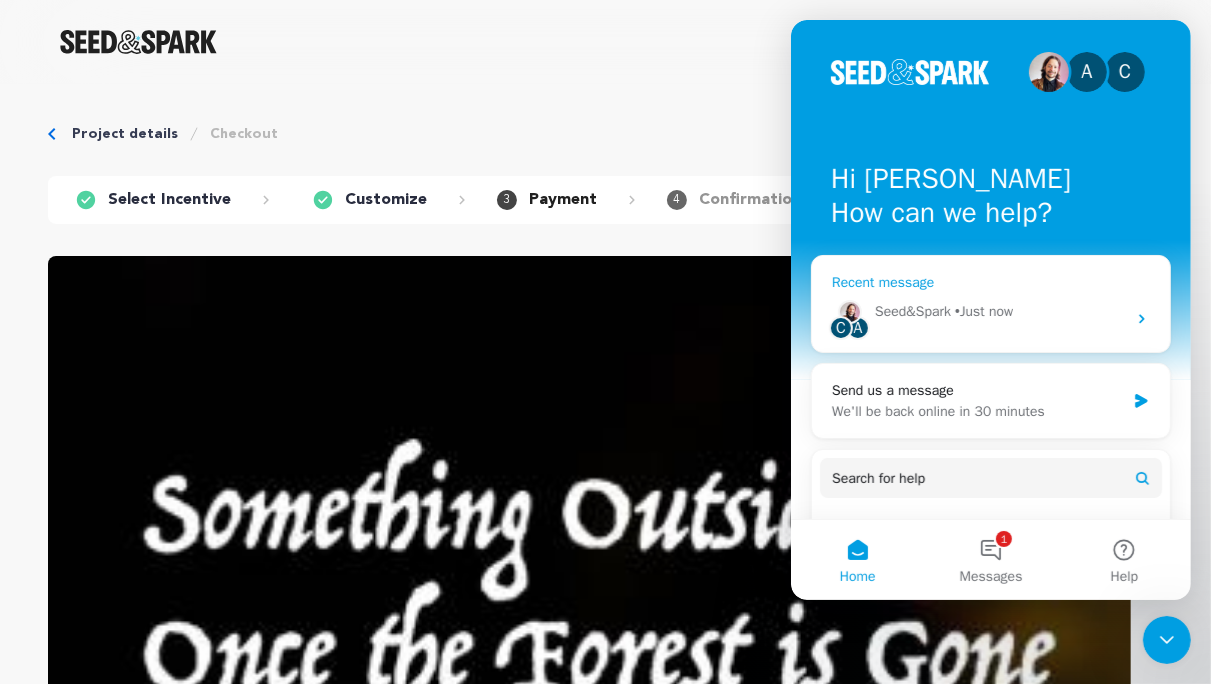 click on "Seed&Spark" at bounding box center [912, 311] 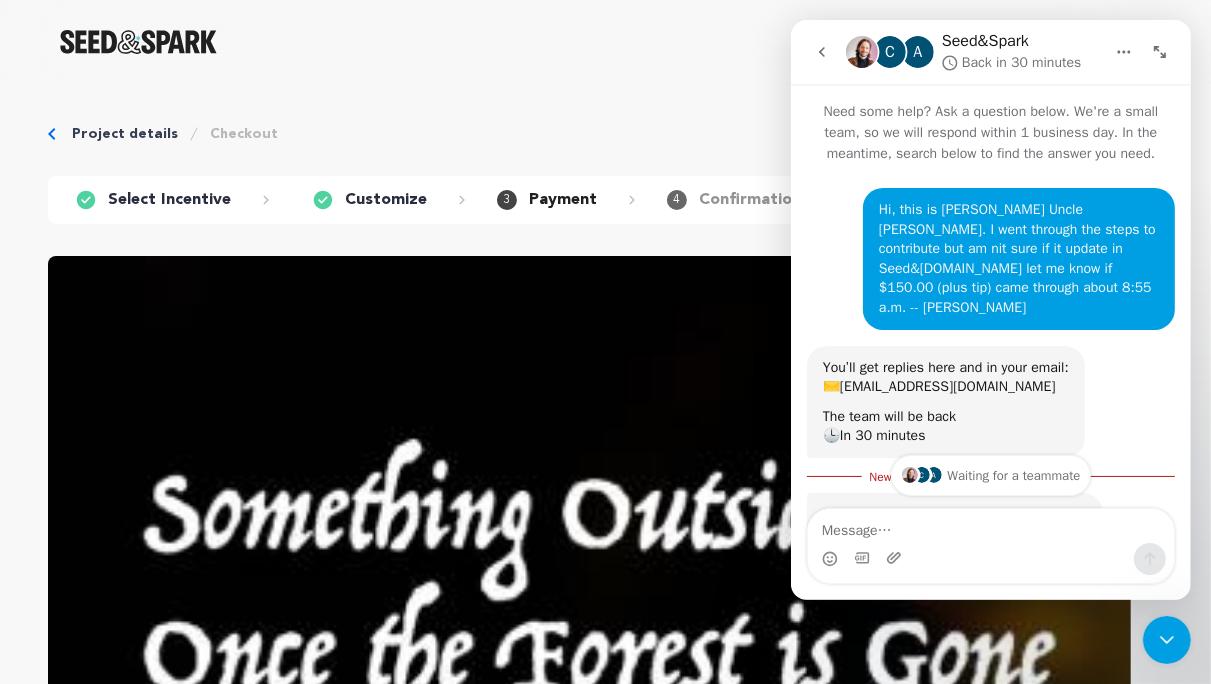 scroll, scrollTop: 0, scrollLeft: 0, axis: both 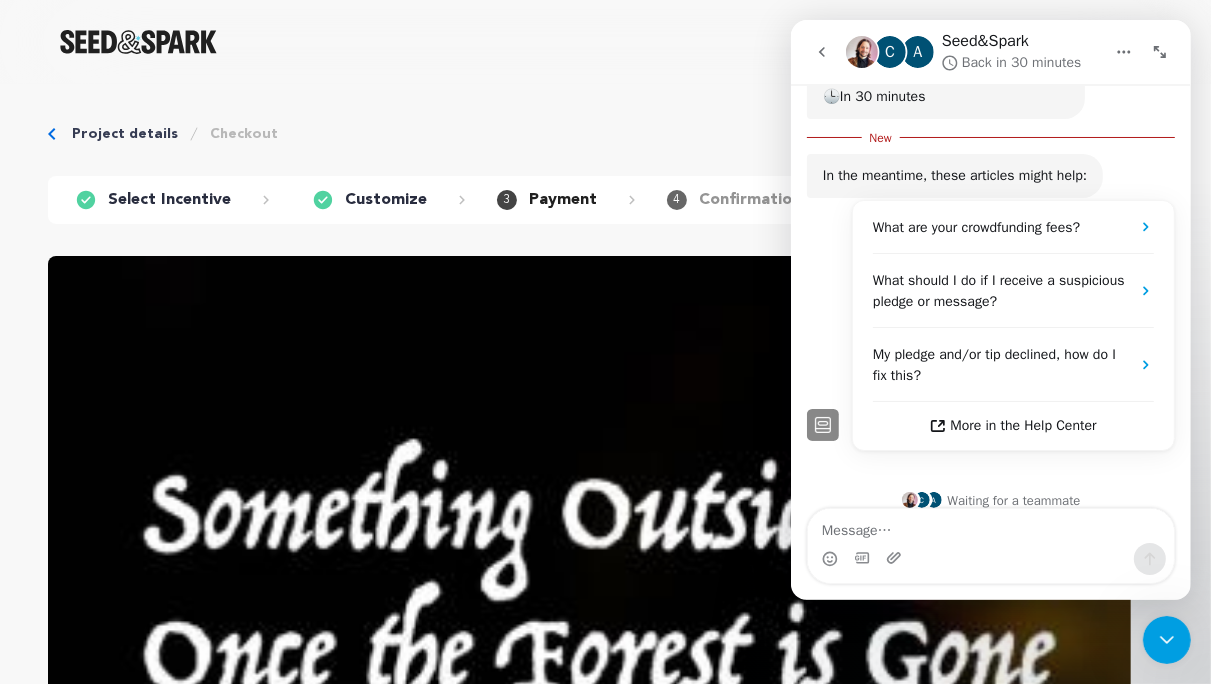click 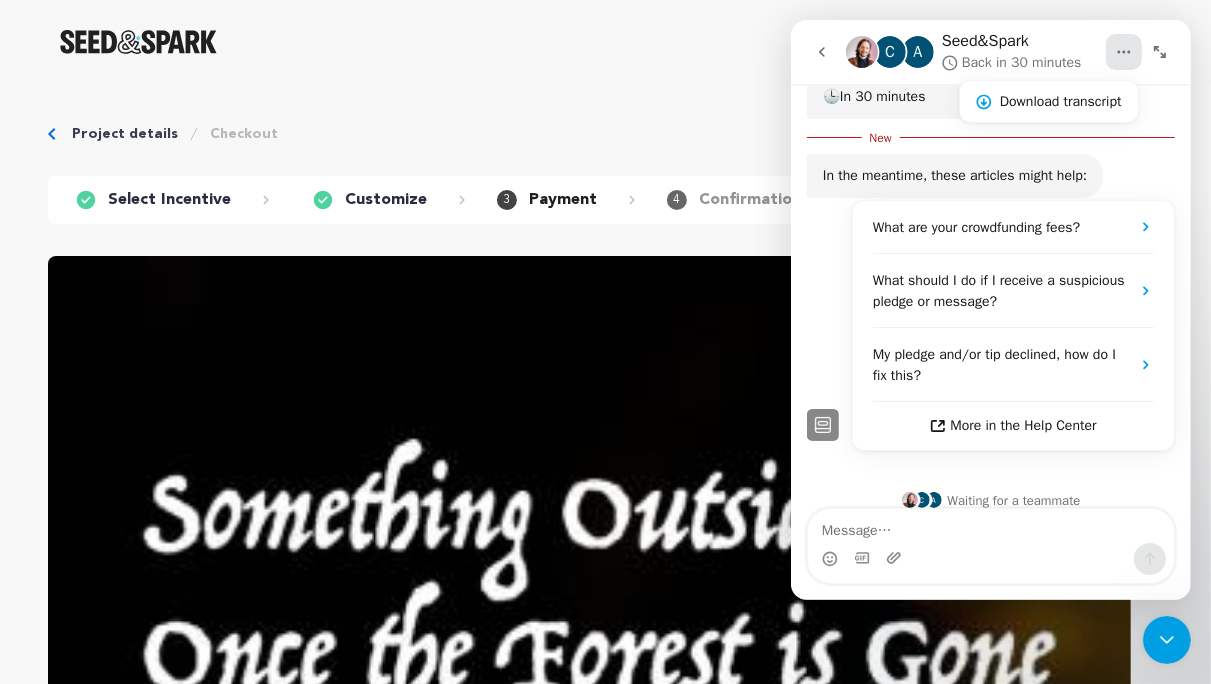 click on "Fund a project
Start a project
Search
1" at bounding box center [589, 42] 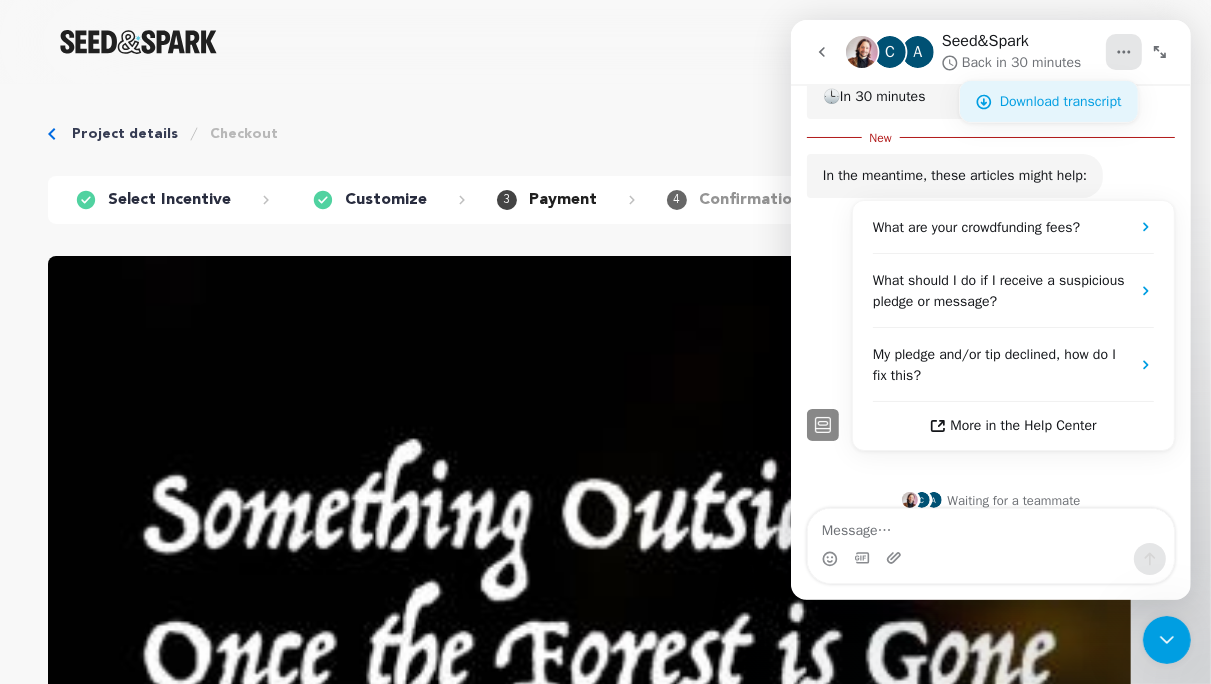 click on "Download transcript" at bounding box center [1060, 101] 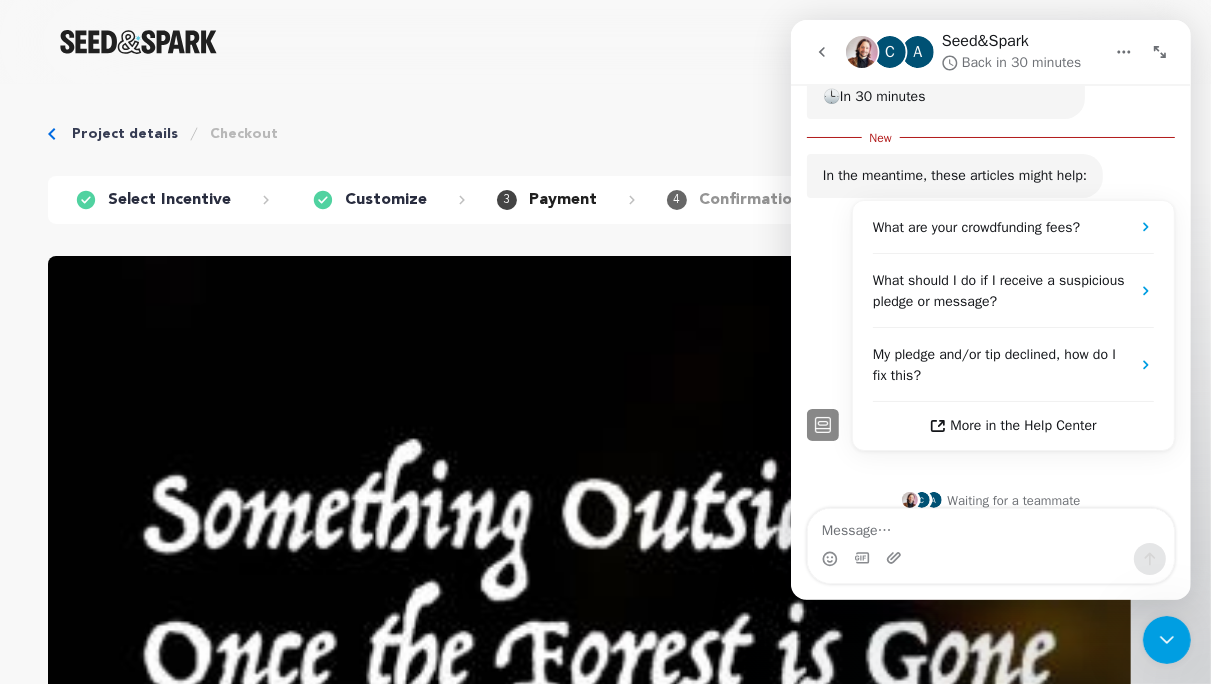 scroll, scrollTop: 0, scrollLeft: 0, axis: both 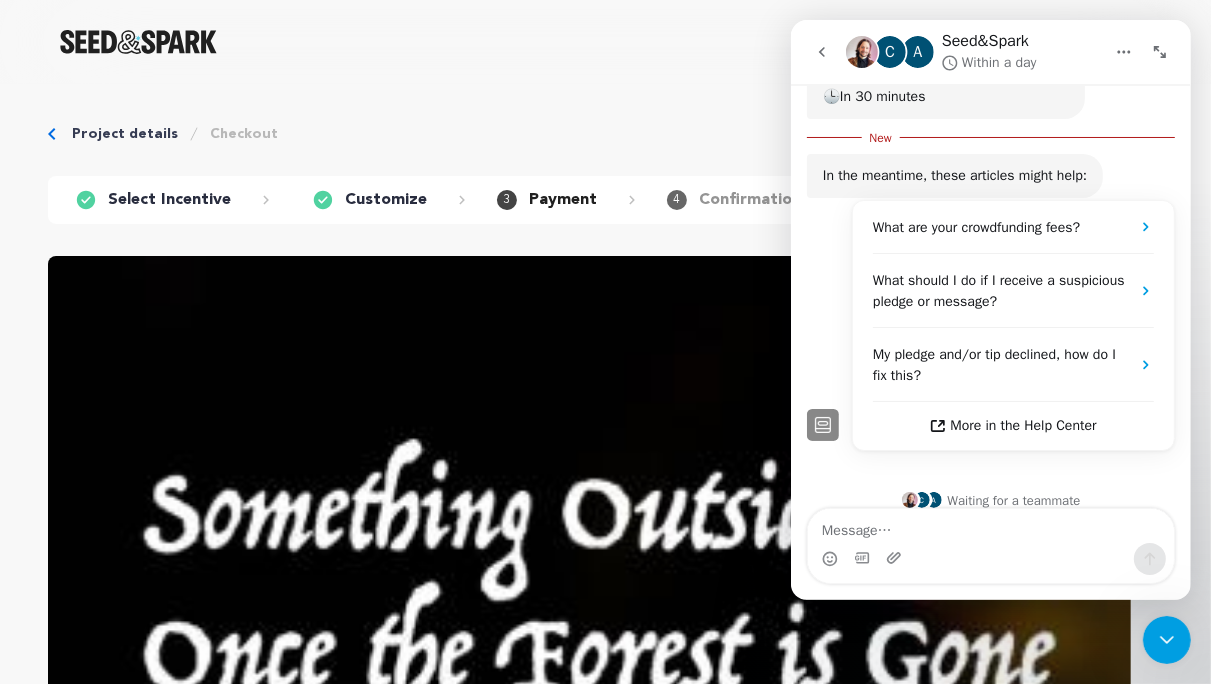click 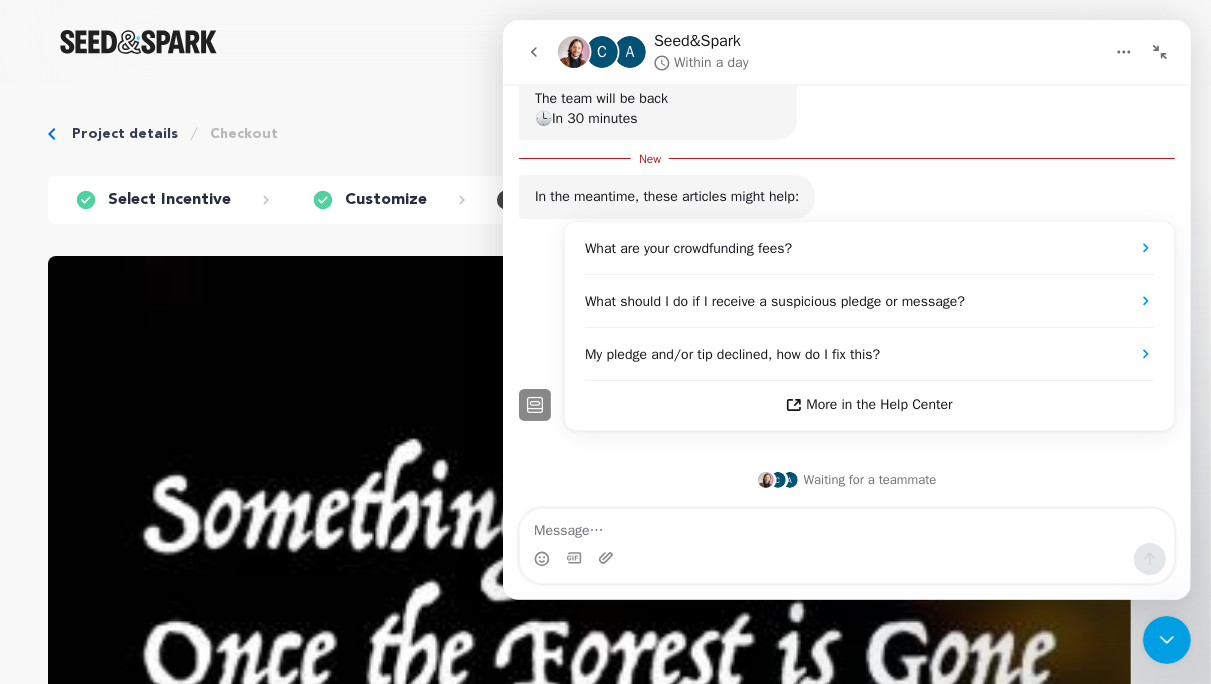 scroll, scrollTop: 237, scrollLeft: 0, axis: vertical 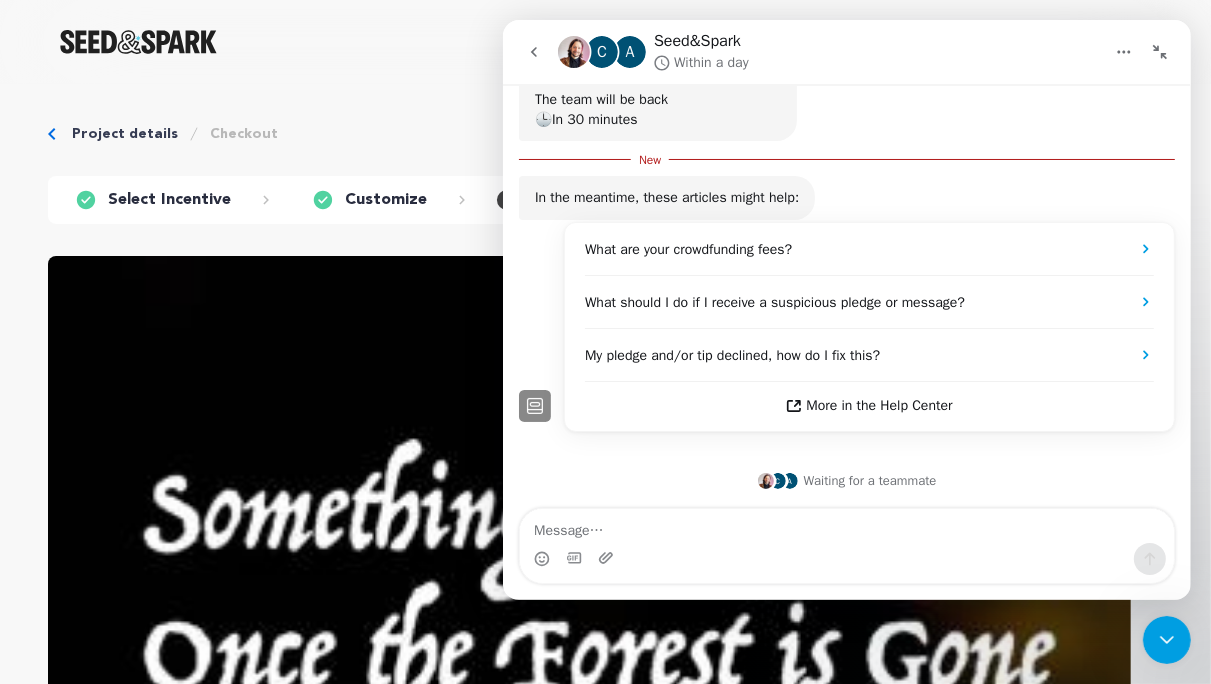click 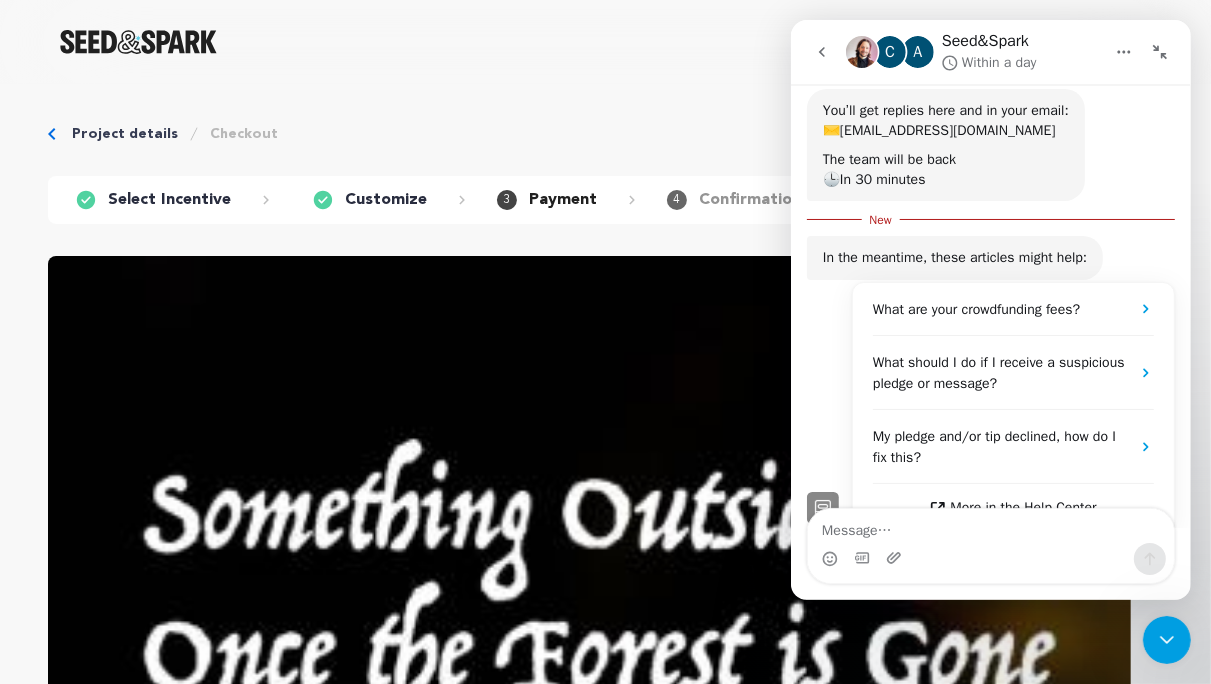 scroll, scrollTop: 0, scrollLeft: 0, axis: both 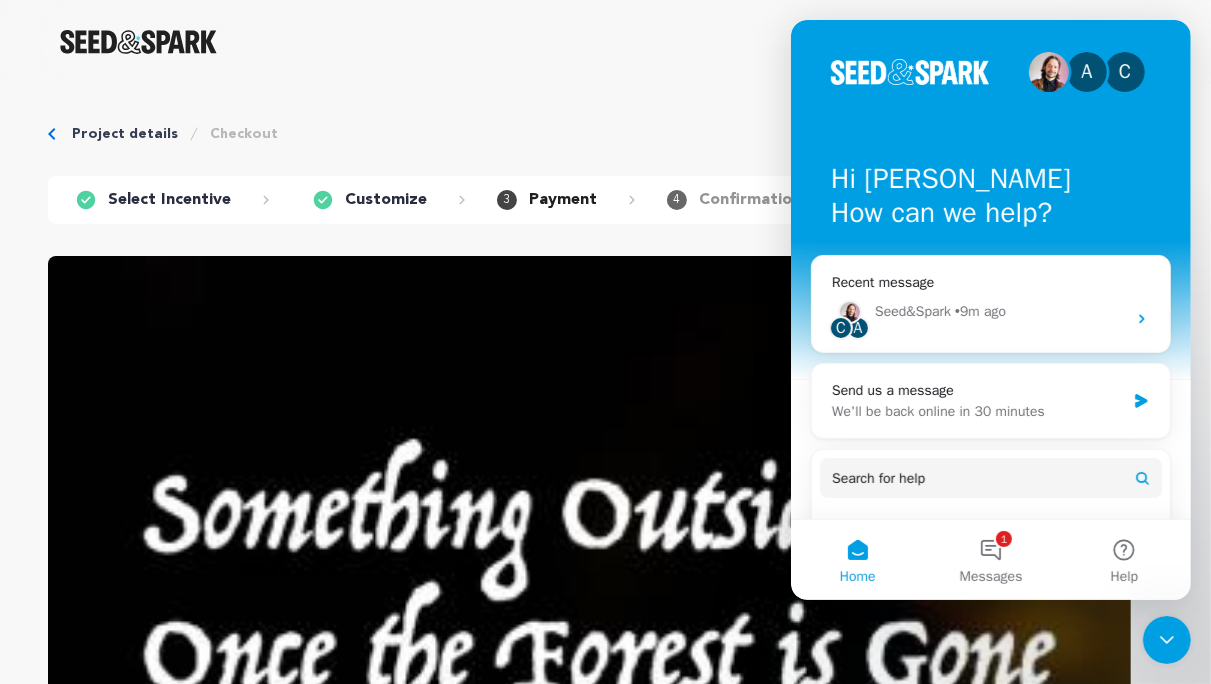 click on "Home" at bounding box center [856, 560] 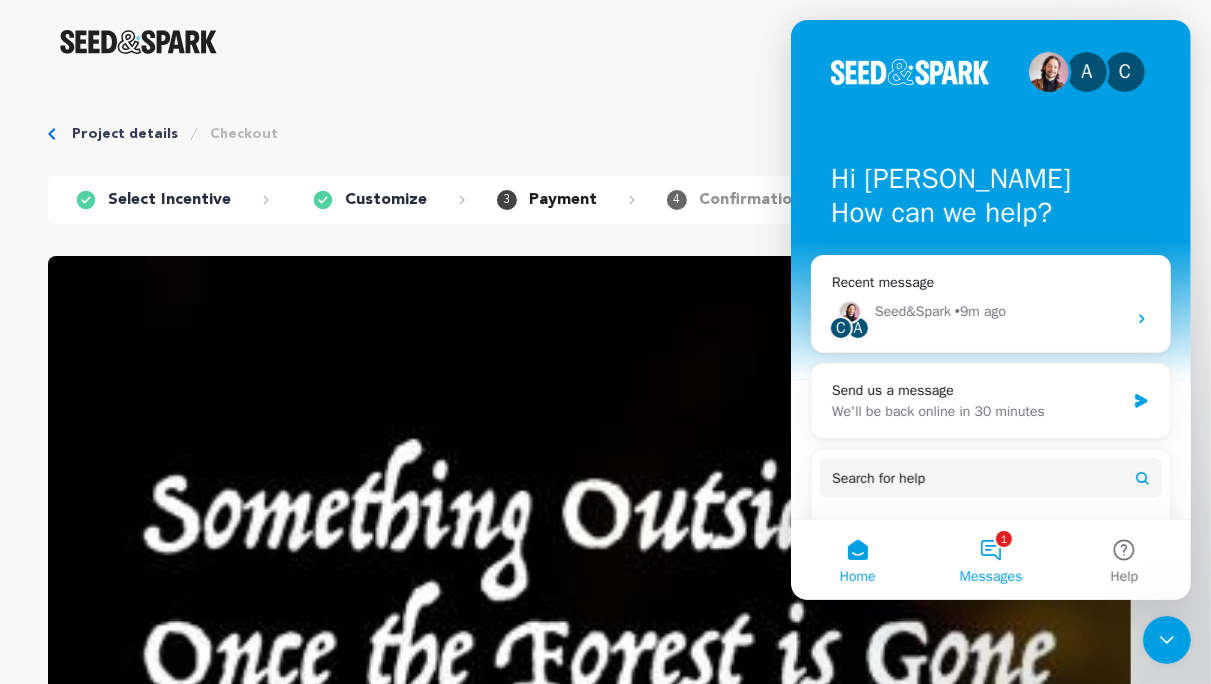 click on "1 Messages" at bounding box center (989, 560) 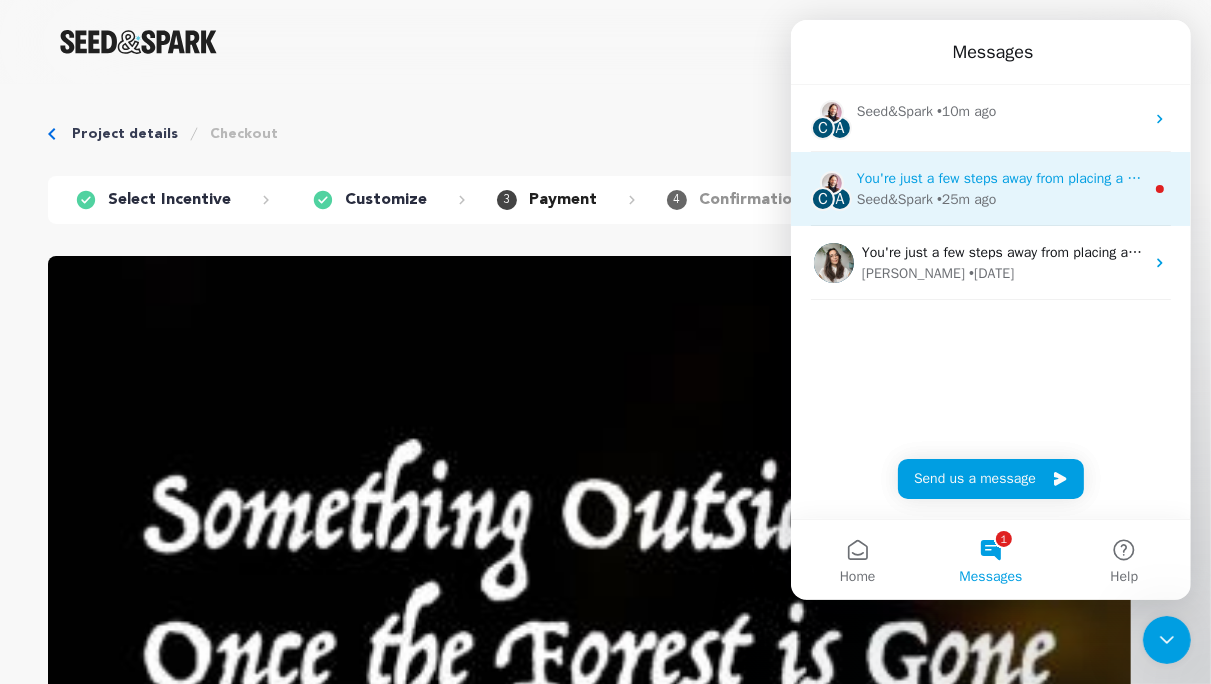 click on "You're just a few steps away from placing a pledge!  If you have any troubleshooting questions, reply here to contact the Seed&Spark support team.  (note: replying to this chat does not reach the creators behind the project.)" at bounding box center [1539, 178] 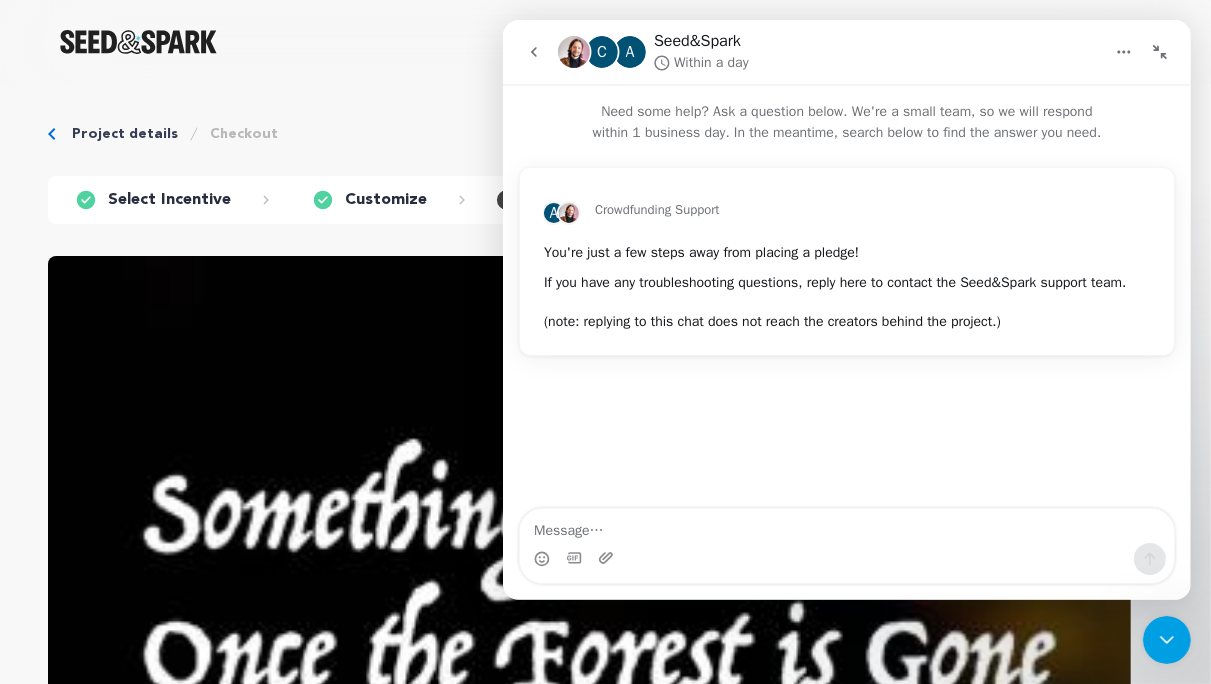 click at bounding box center (1159, 52) 